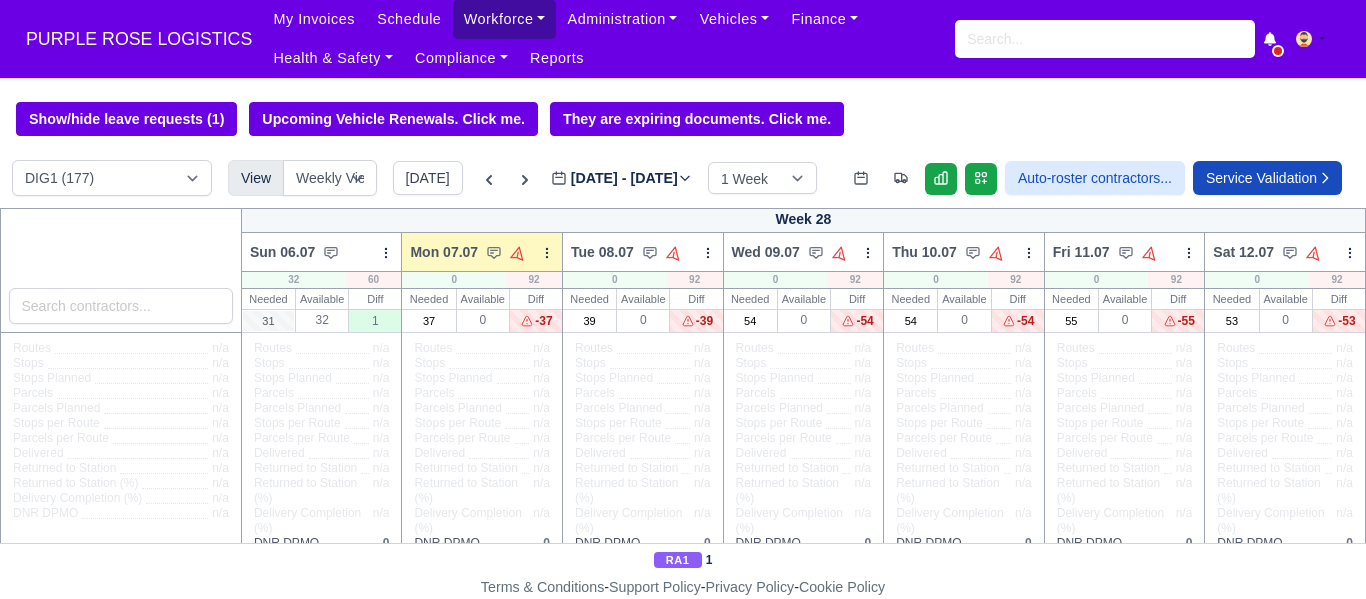 click on "Workforce" at bounding box center [505, 19] 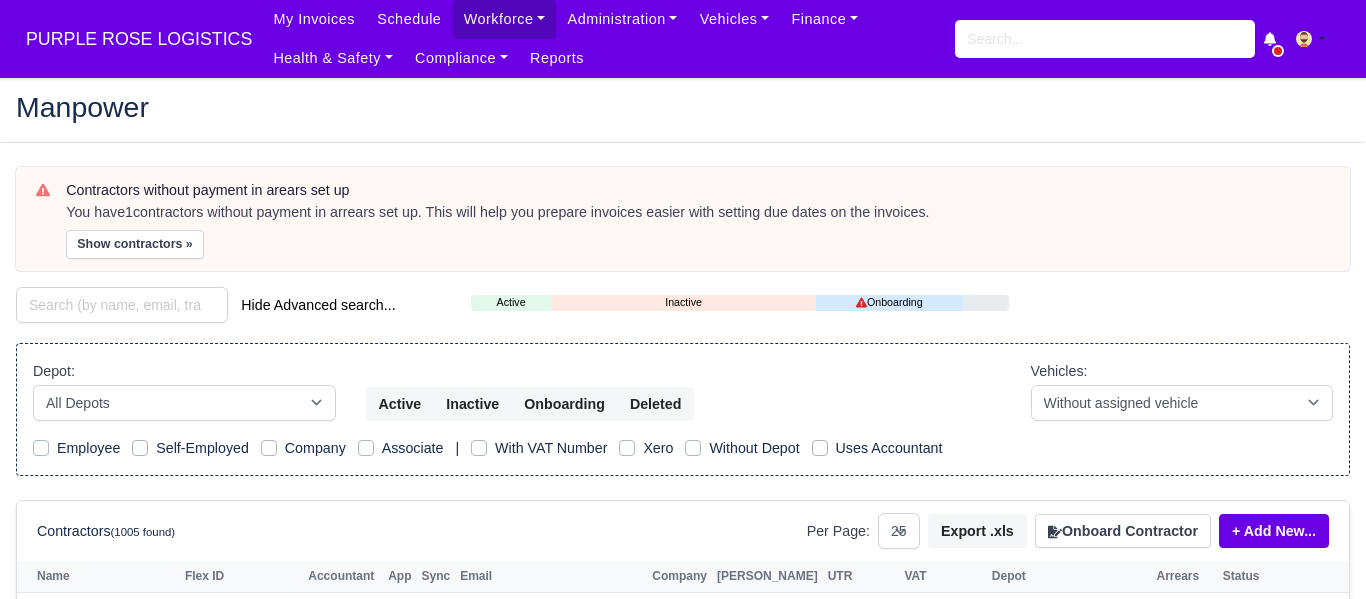 select on "25" 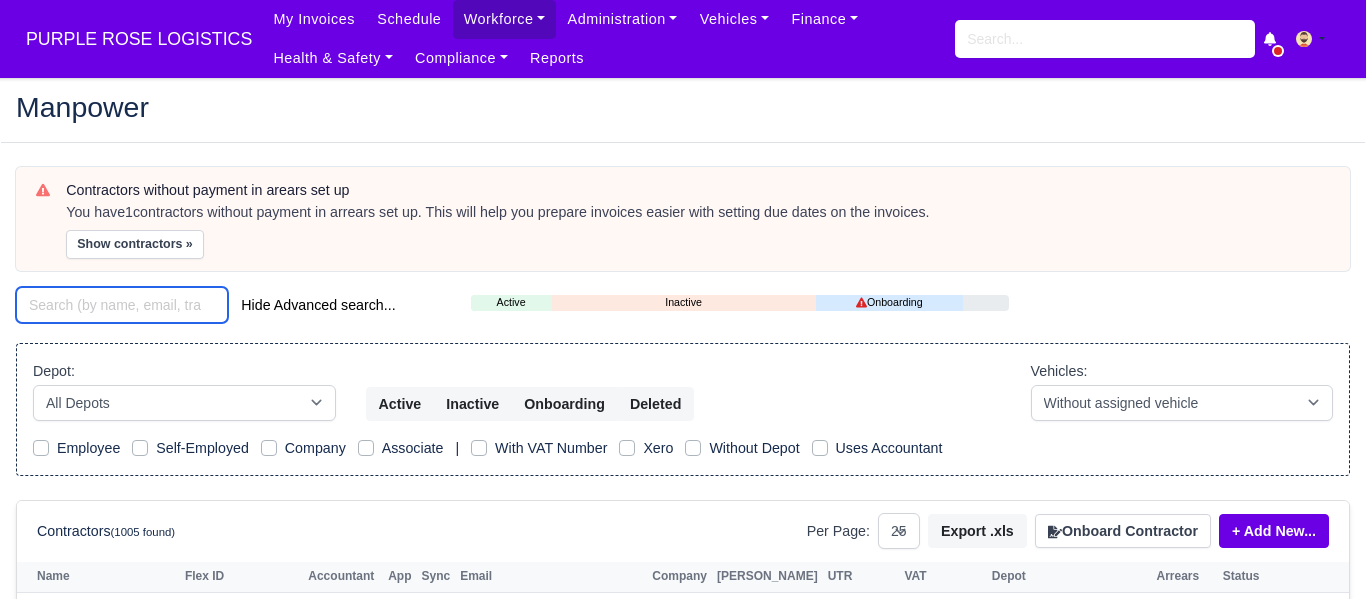 click at bounding box center (122, 305) 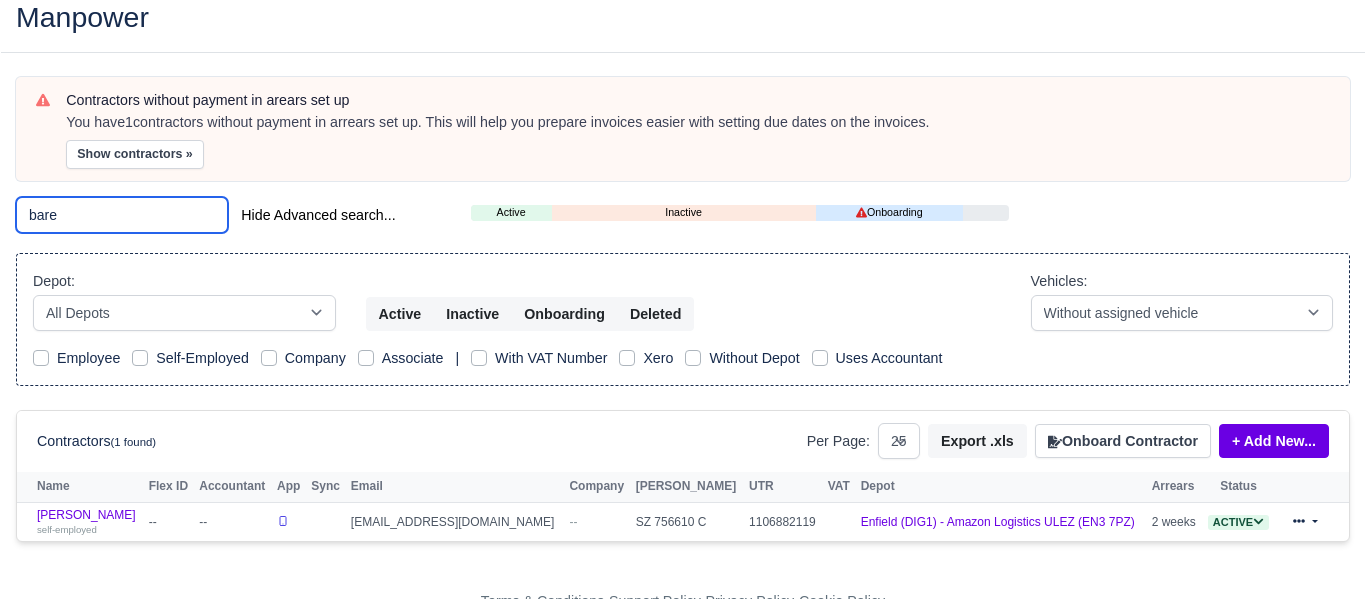 scroll, scrollTop: 93, scrollLeft: 0, axis: vertical 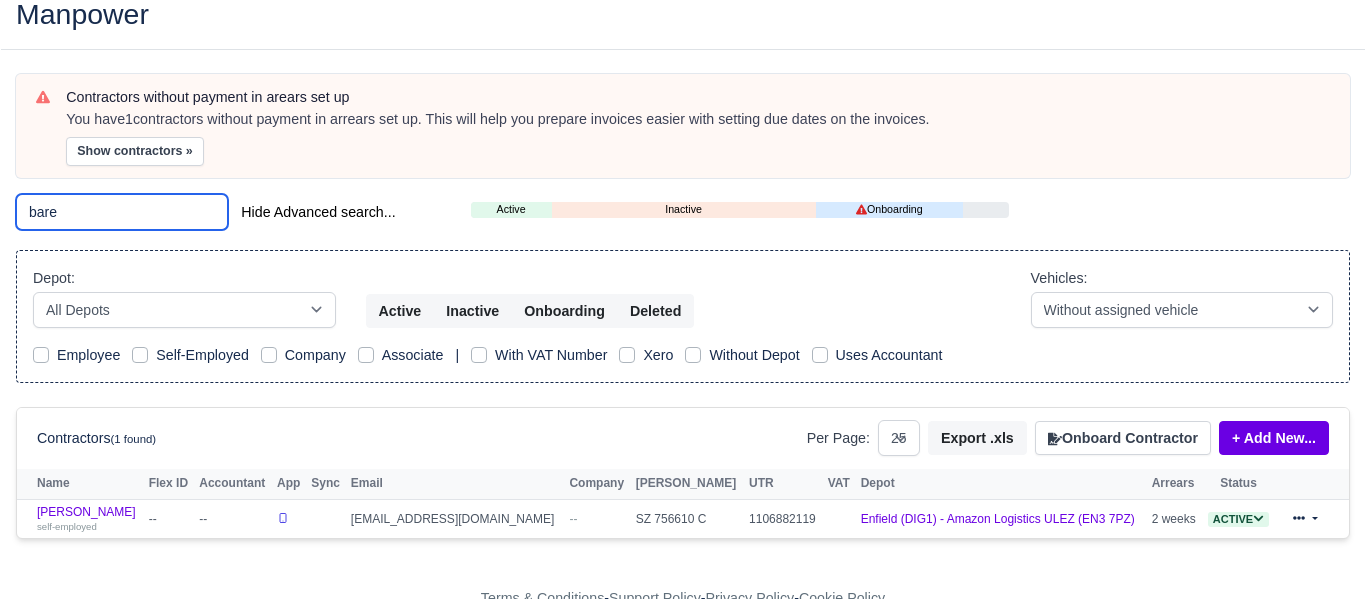 click on "bare" at bounding box center [122, 212] 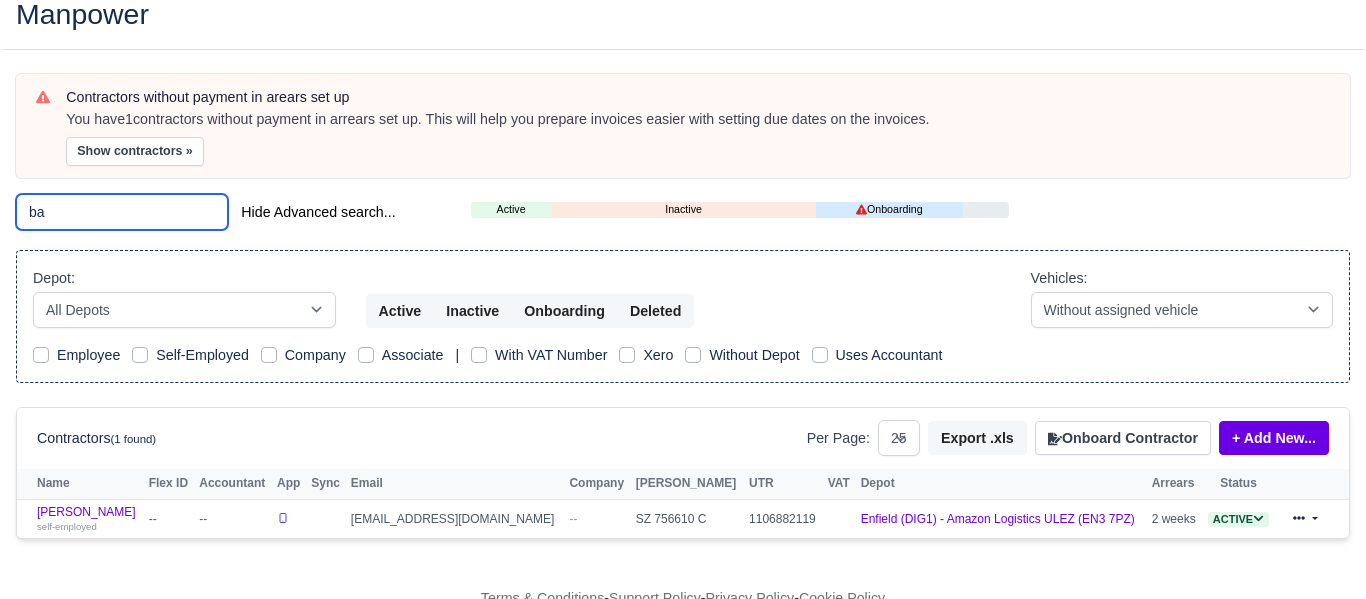 type on "b" 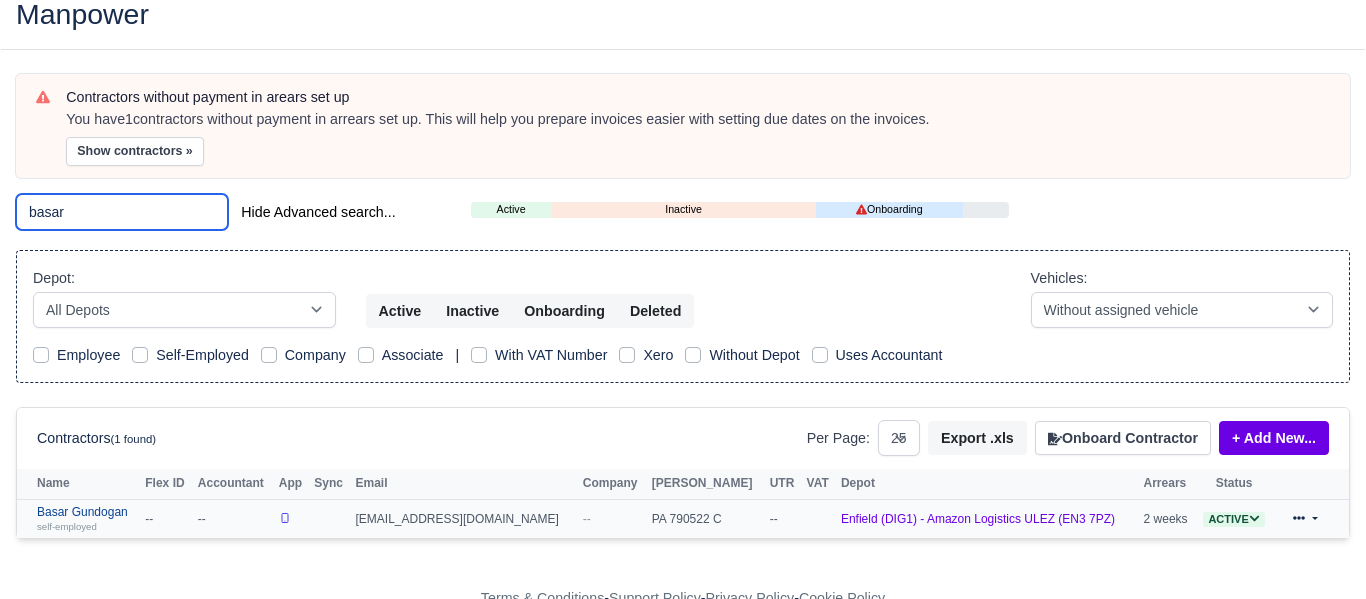 type on "basar" 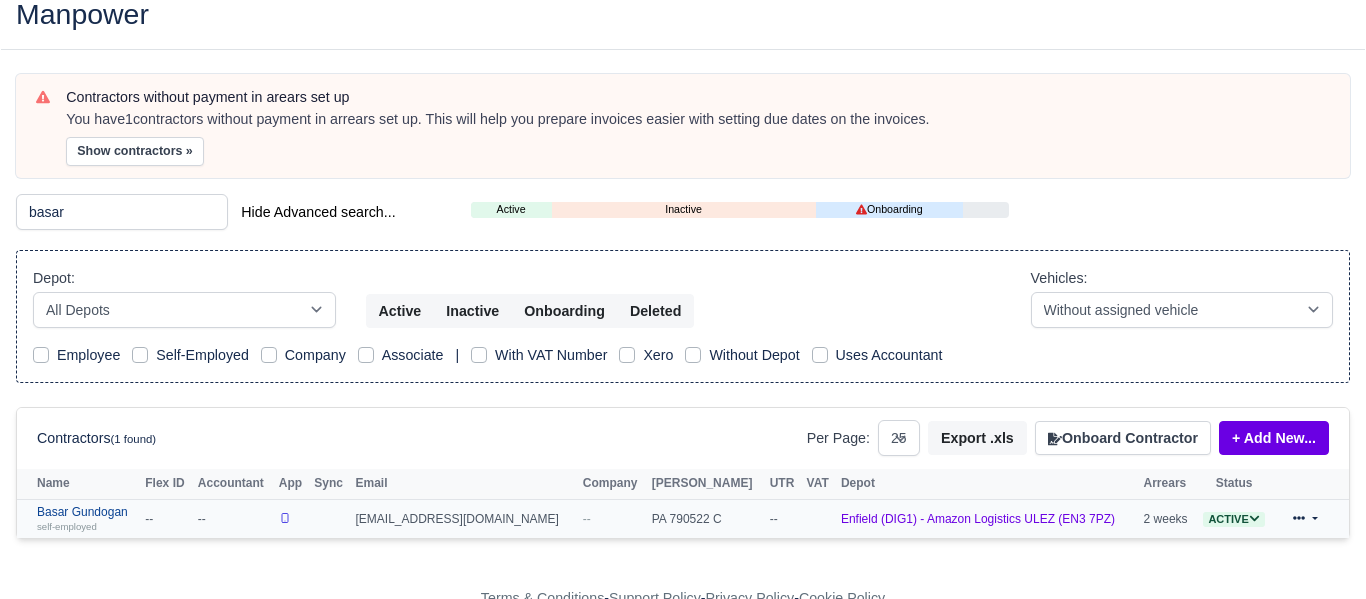 click on "Basar Gundogan
self-employed" at bounding box center [86, 519] 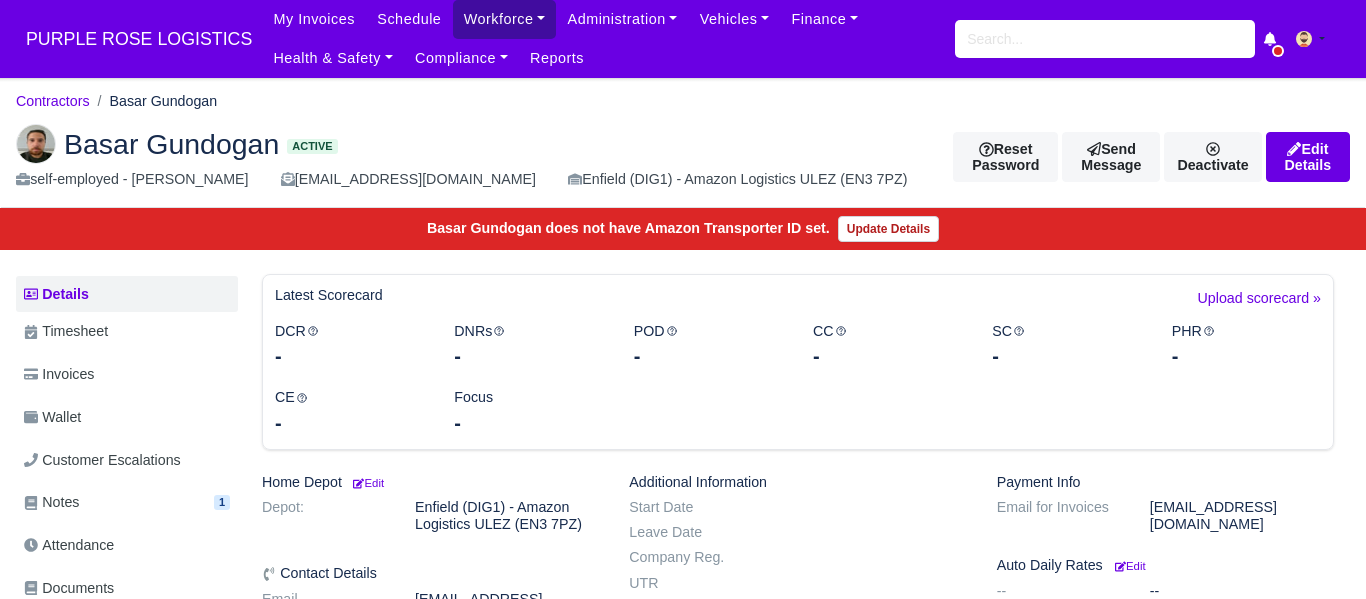 scroll, scrollTop: 0, scrollLeft: 0, axis: both 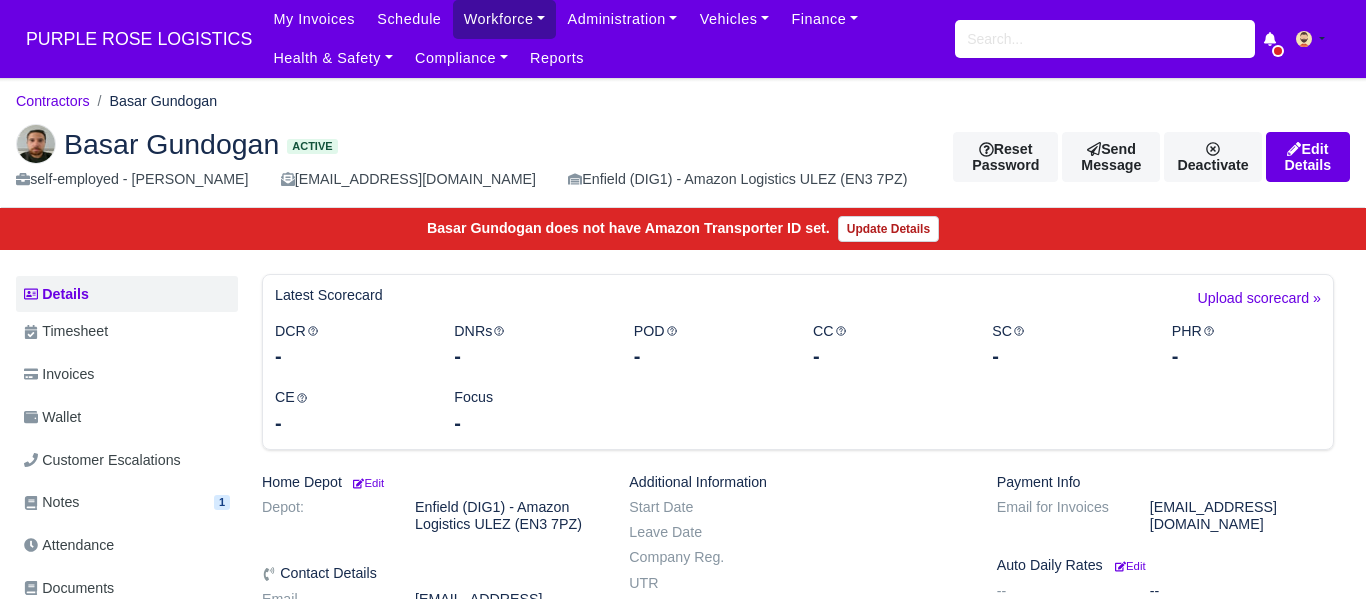 click on "Workforce" at bounding box center (505, 19) 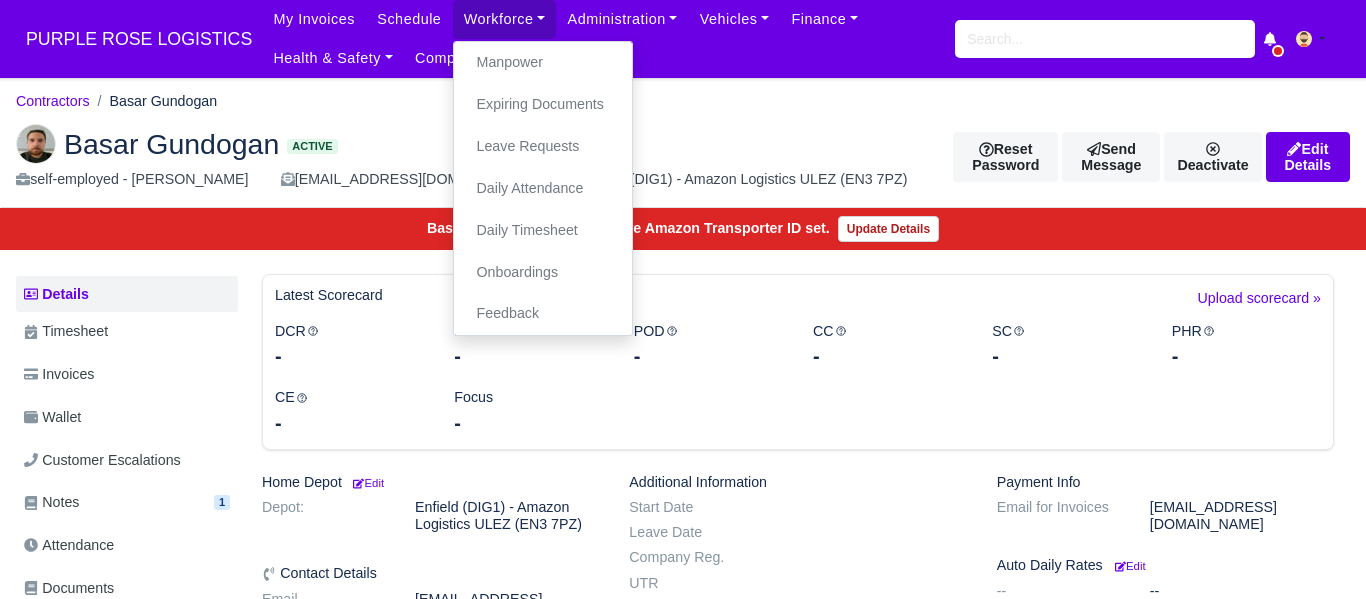 click on "Contractors
Basar Gundogan
Basar Gundogan
Active
self-employed  - Basar Gundogan
beegee219@hotmail.com
Enfield (DIG1) - Amazon Logistics ULEZ (EN3 7PZ)
Reset Password
Send Message
Deactivate
Available Options
Take off schedule" at bounding box center [683, 619] 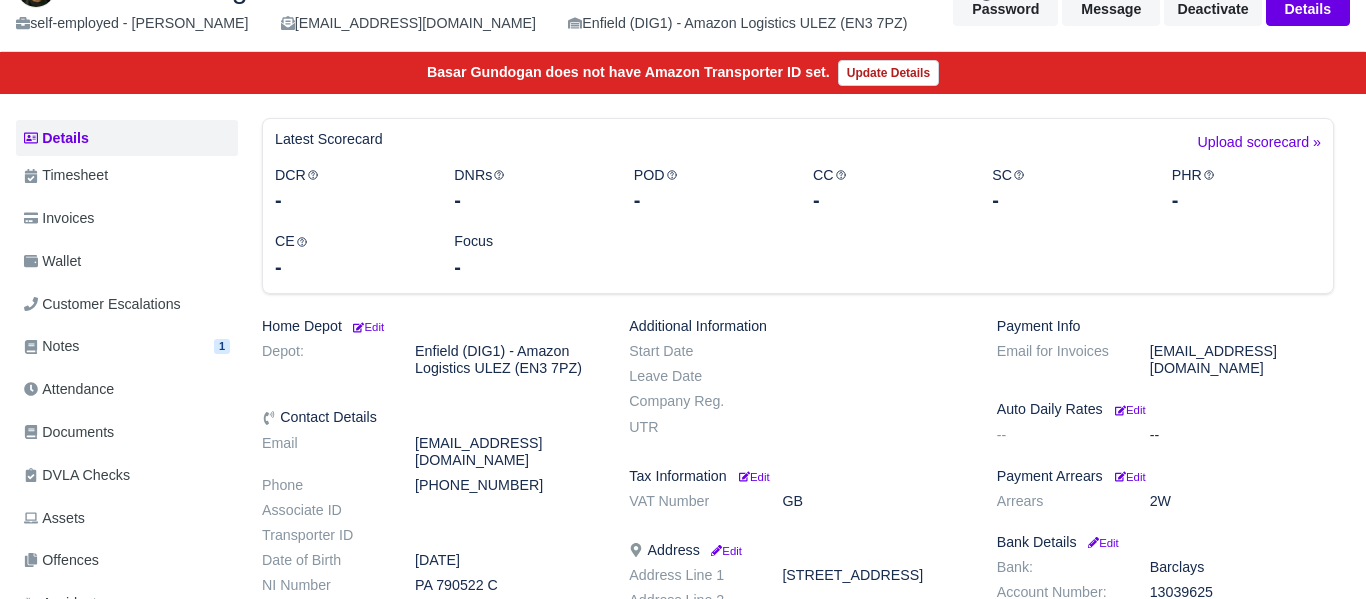 scroll, scrollTop: 176, scrollLeft: 0, axis: vertical 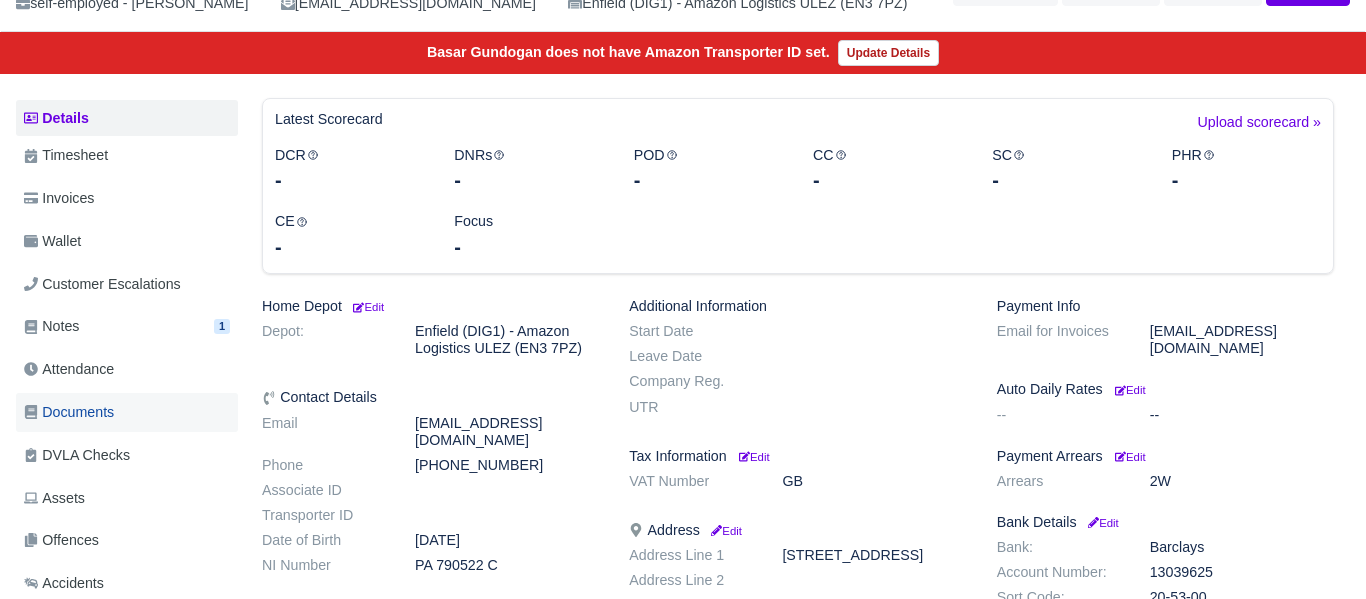 drag, startPoint x: 116, startPoint y: 404, endPoint x: 381, endPoint y: 316, distance: 279.2293 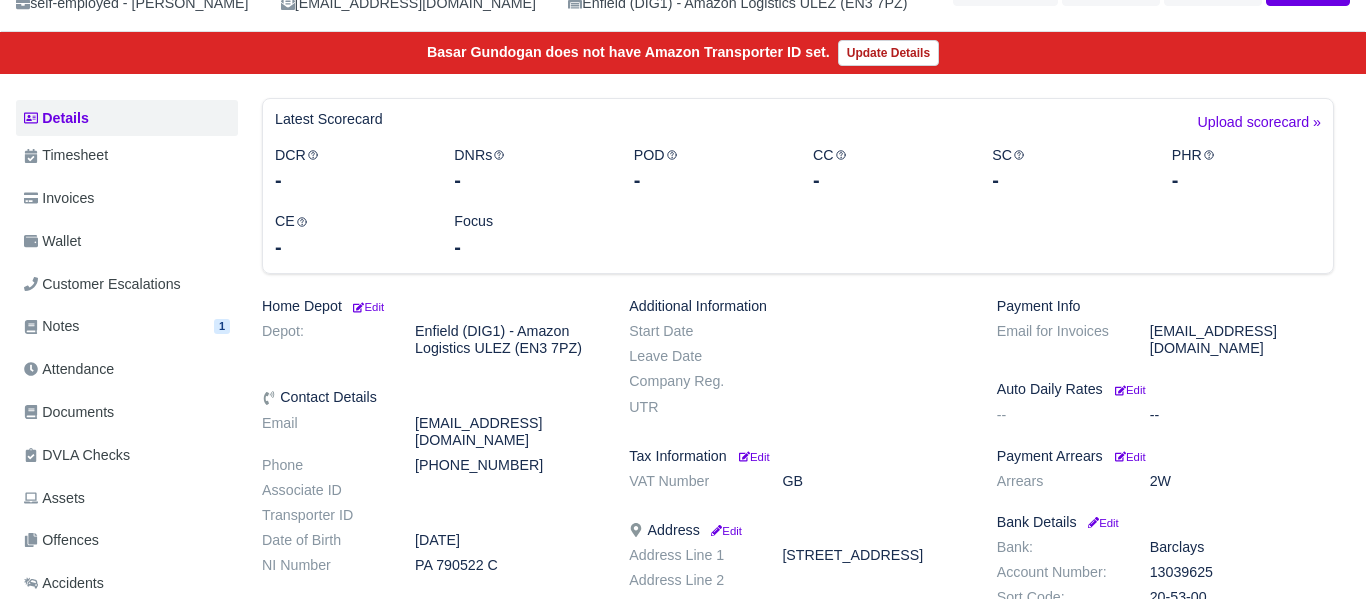 click on "Documents" at bounding box center [69, 412] 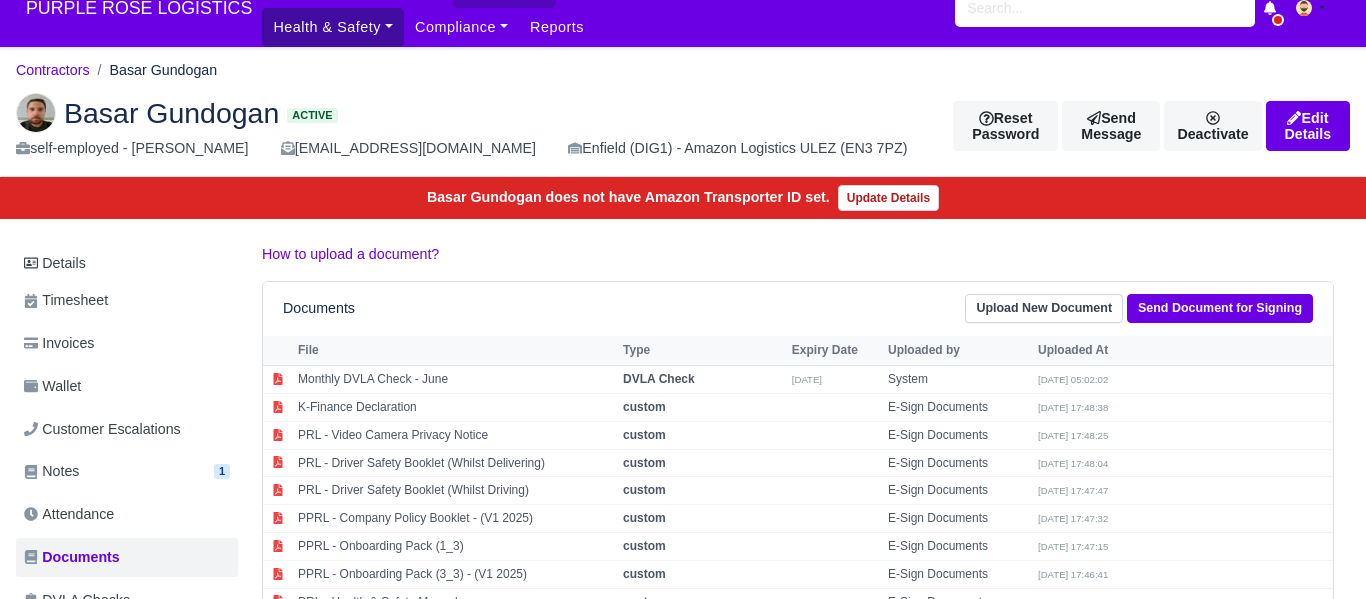 scroll, scrollTop: 32, scrollLeft: 0, axis: vertical 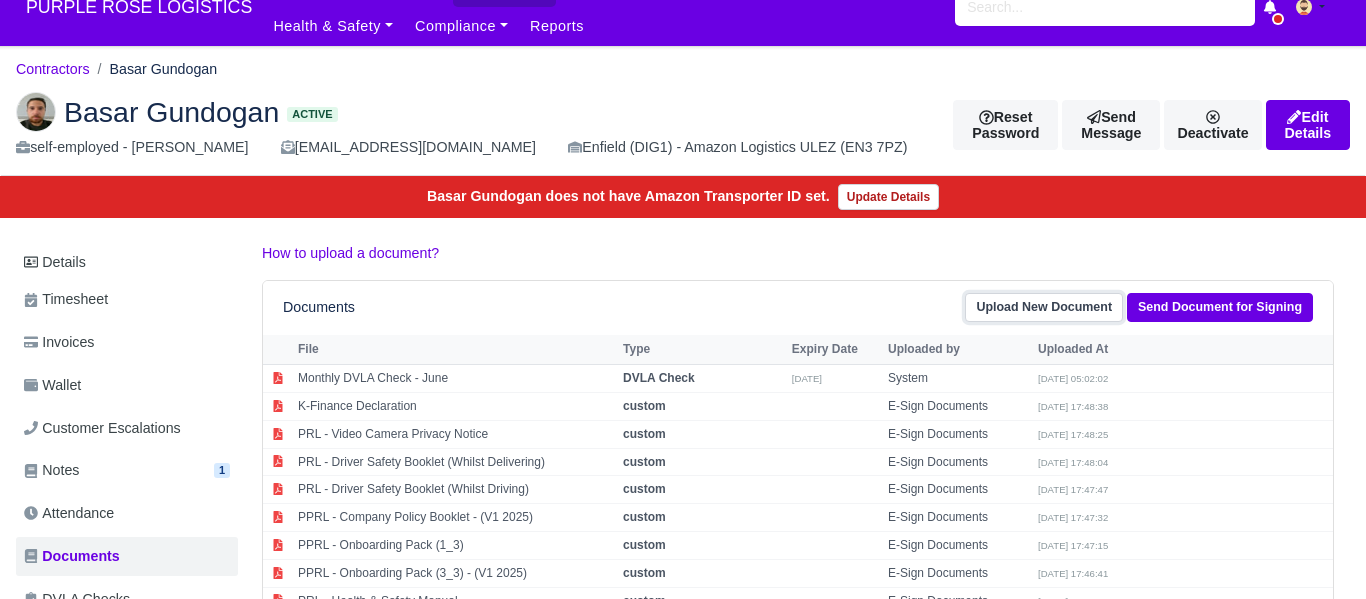 click on "Upload
New Document" at bounding box center [1044, 307] 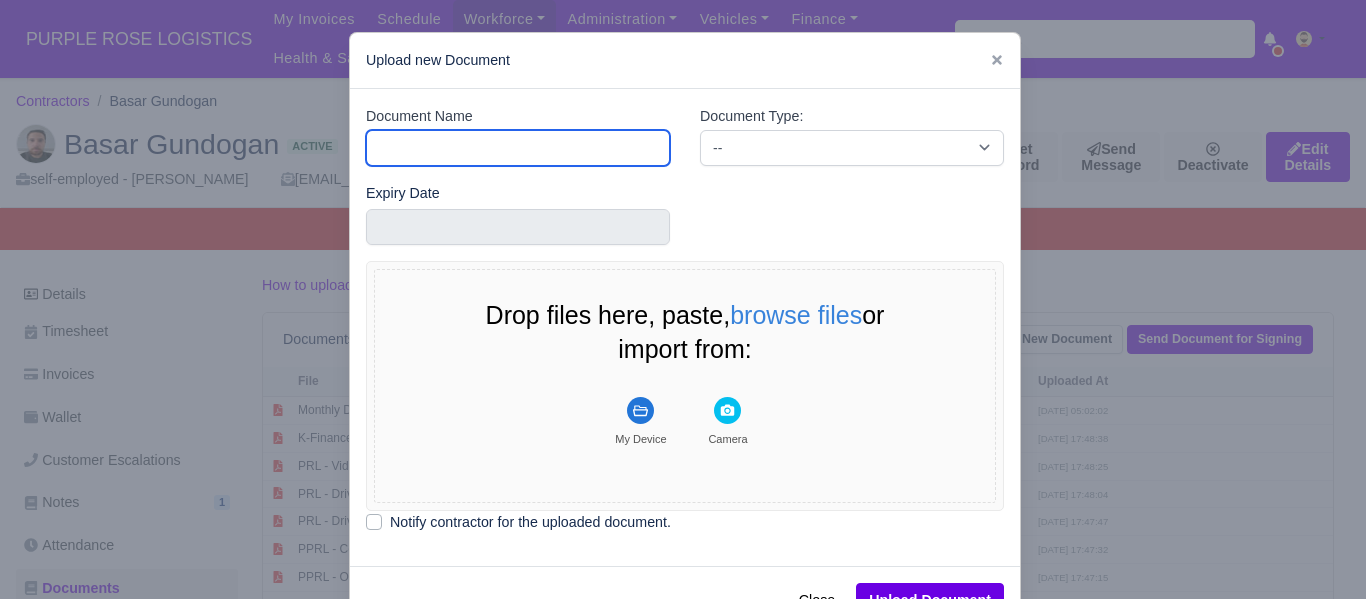 click on "Document Name" at bounding box center [518, 148] 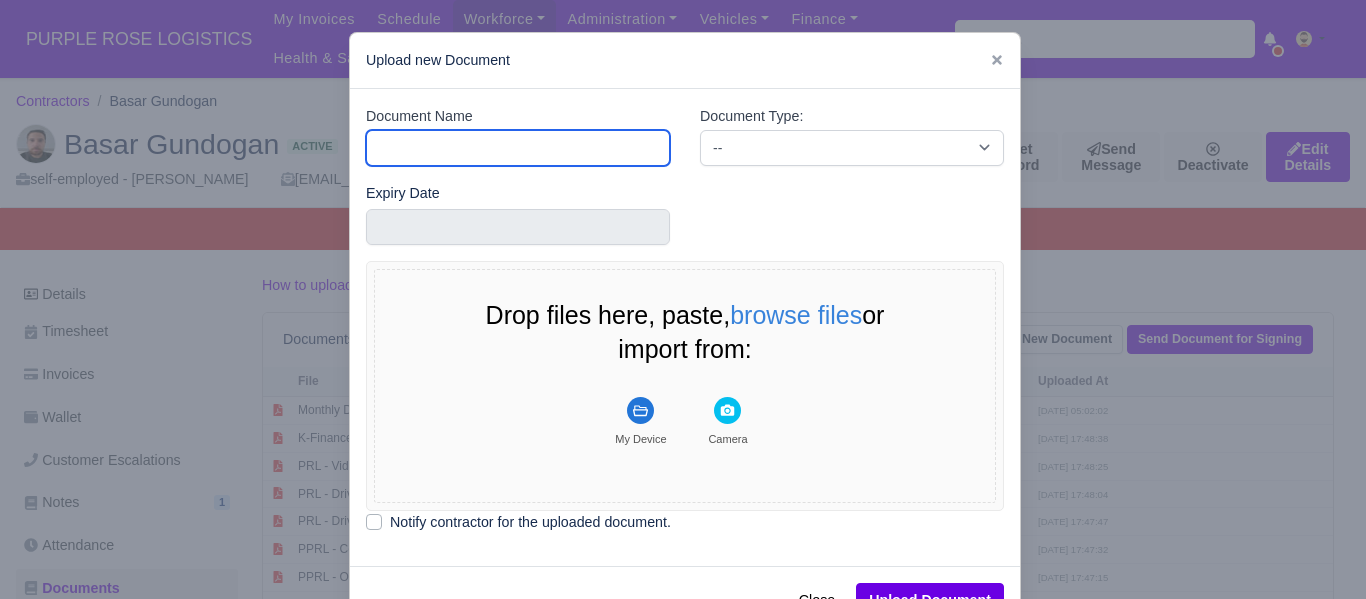 type on "Passport" 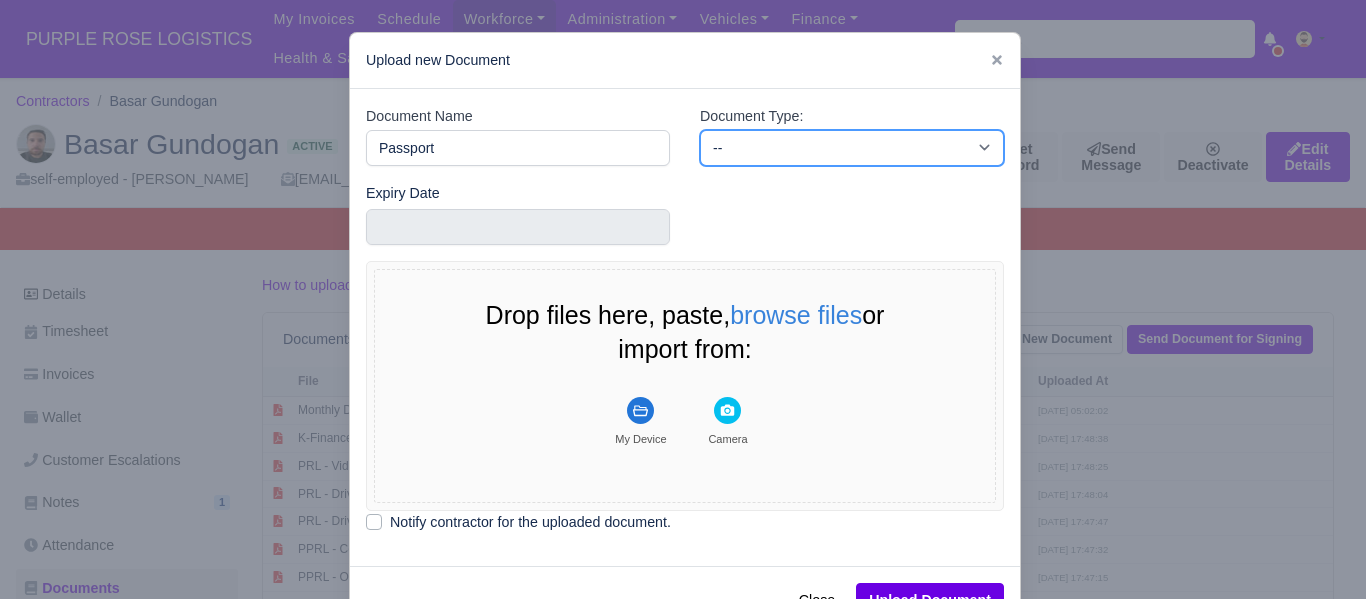 click on "--
Accounting Engagement Letter
Age Verification Confirmation
Background Check
Bank Statement
Birth Certificate
Casualty Loss and Theft Policy Agreement
Client Documents
Code of Conduct
Company Documents
Consent Form
Criminal Record Disclaimer
DVLA Check
DVLA Share Licence Agreement
Declaration
Deed Poll
Delivery Associate Privacy
Driver Disclaimer Agreement
Driver License Declaration
Driving Licence Back
Driving Licence Front
Drug & Alcohol Policy Consent
Drug & Alcohol Testing Consent
Drugs and Alcohol
ECS Check" at bounding box center [852, 148] 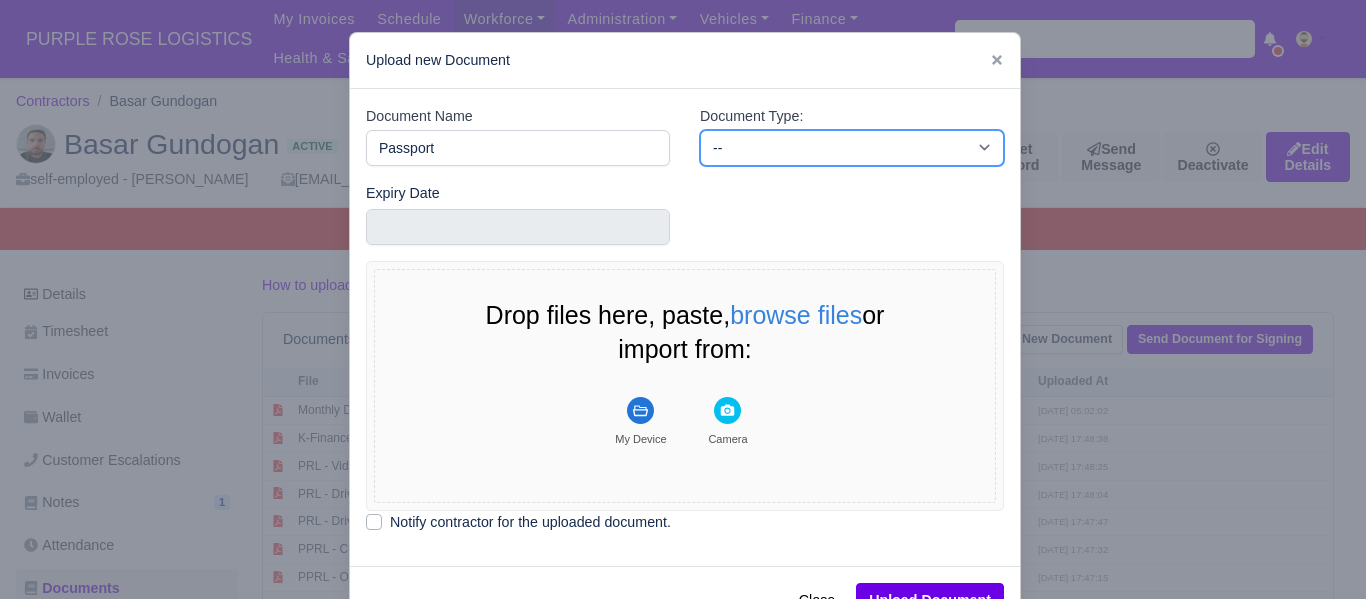 select on "passport" 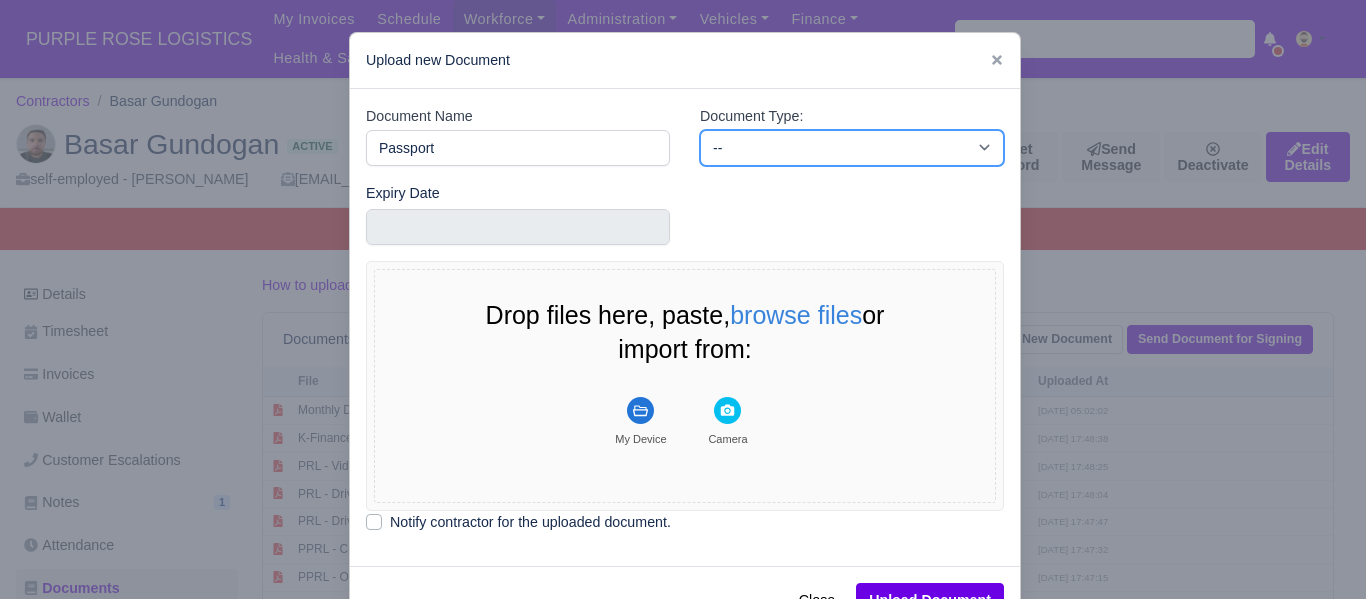 click on "--
Accounting Engagement Letter
Age Verification Confirmation
Background Check
Bank Statement
Birth Certificate
Casualty Loss and Theft Policy Agreement
Client Documents
Code of Conduct
Company Documents
Consent Form
Criminal Record Disclaimer
DVLA Check
DVLA Share Licence Agreement
Declaration
Deed Poll
Delivery Associate Privacy
Driver Disclaimer Agreement
Driver License Declaration
Driving Licence Back
Driving Licence Front
Drug & Alcohol Policy Consent
Drug & Alcohol Testing Consent
Drugs and Alcohol
ECS Check" at bounding box center (852, 148) 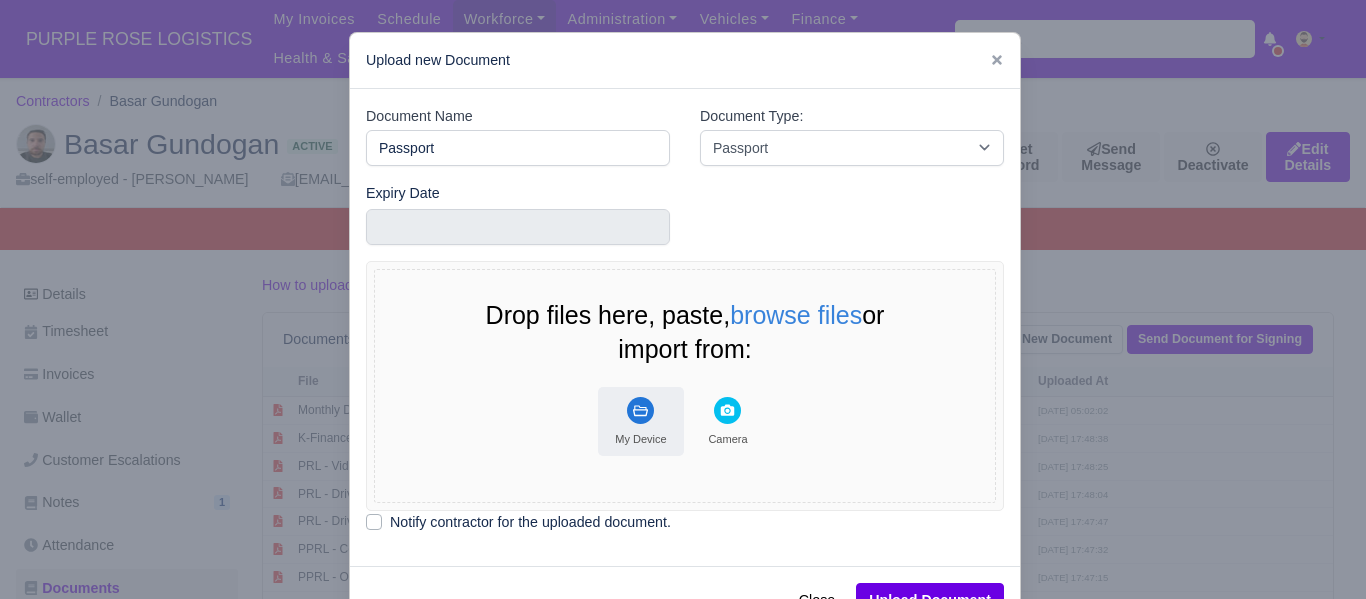 click 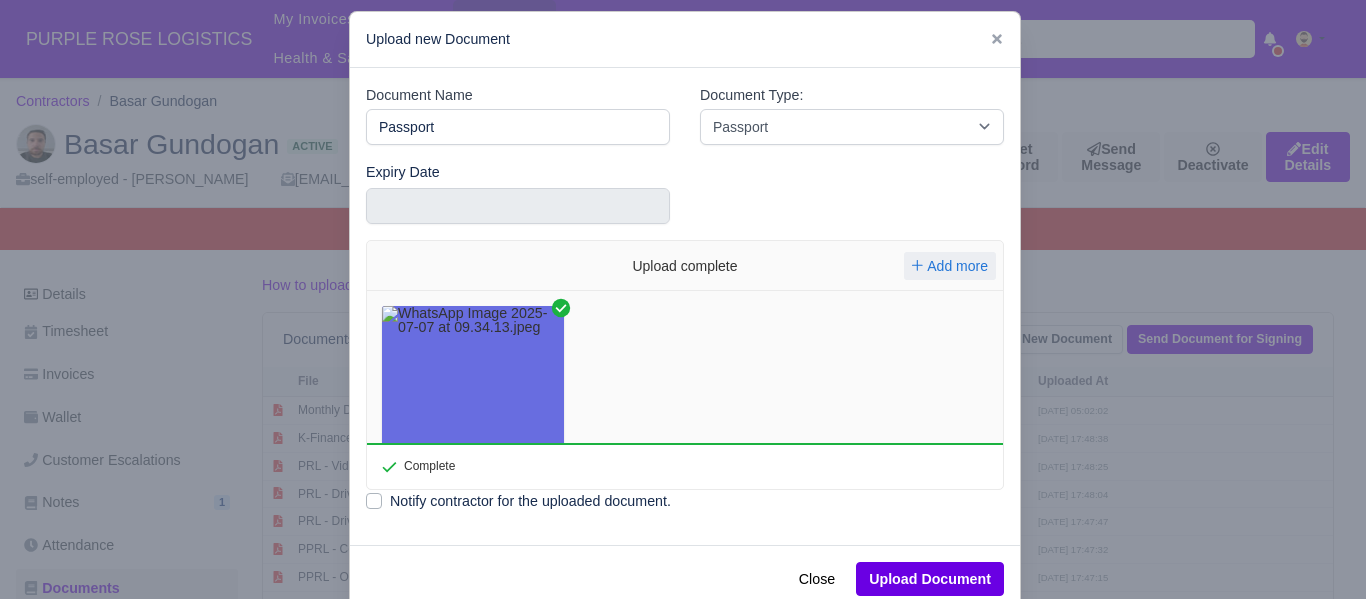 scroll, scrollTop: 11, scrollLeft: 0, axis: vertical 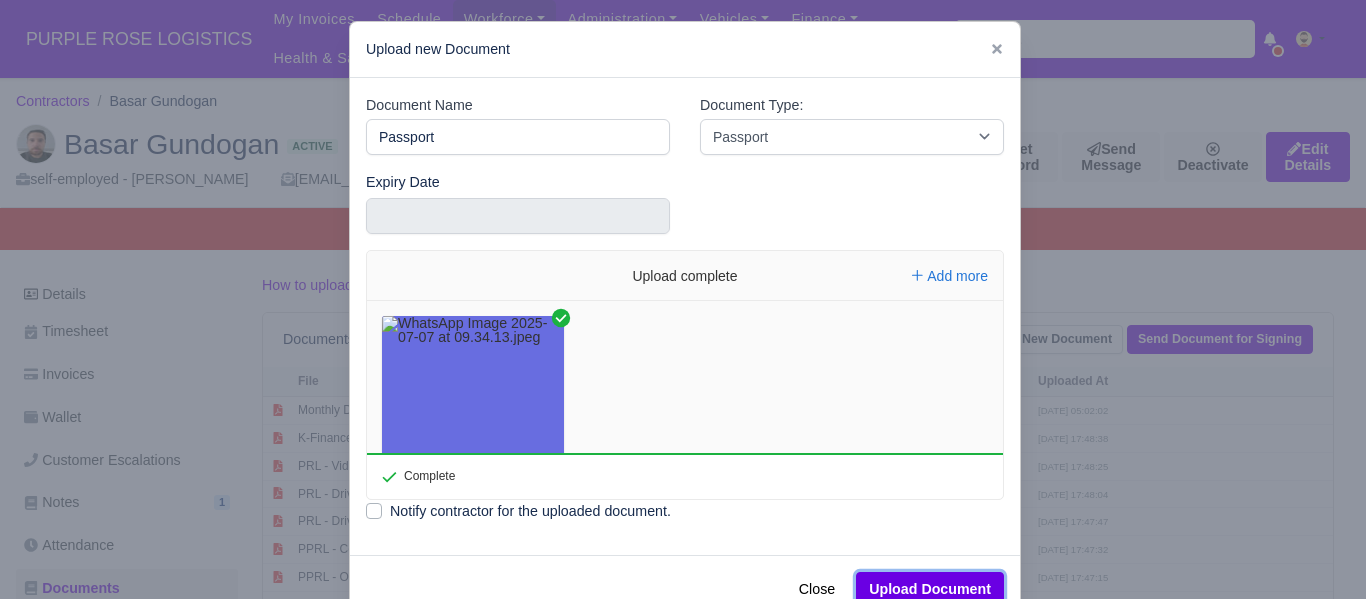 click on "Upload Document" at bounding box center (930, 589) 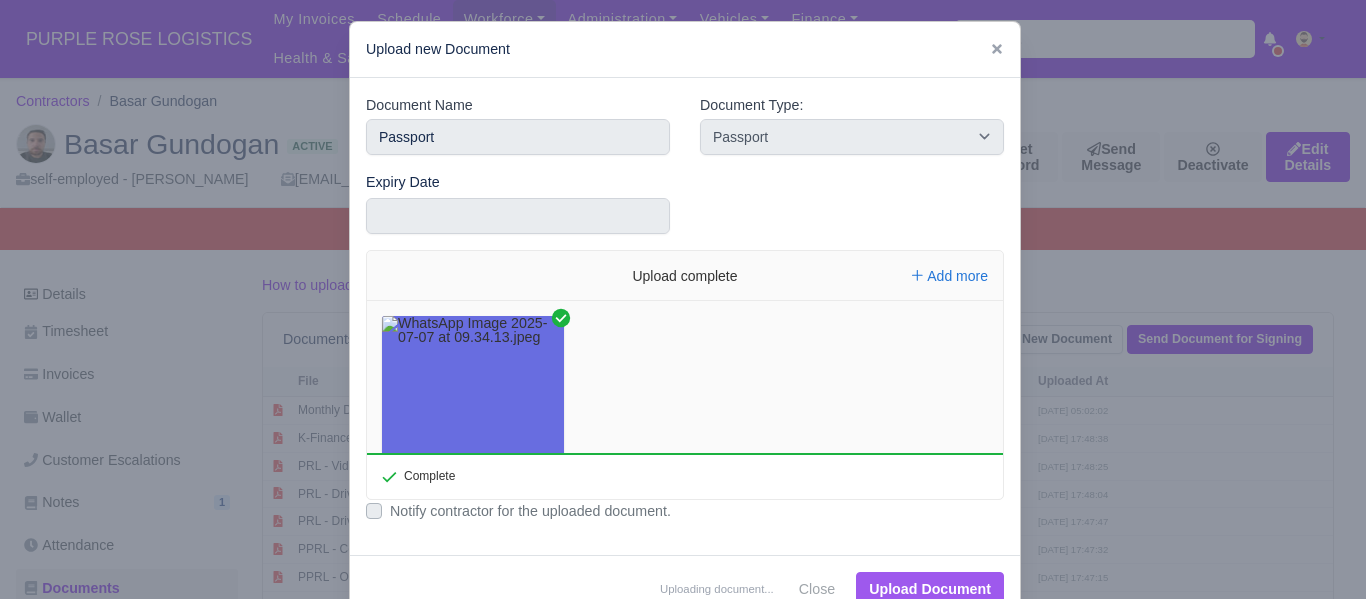 type 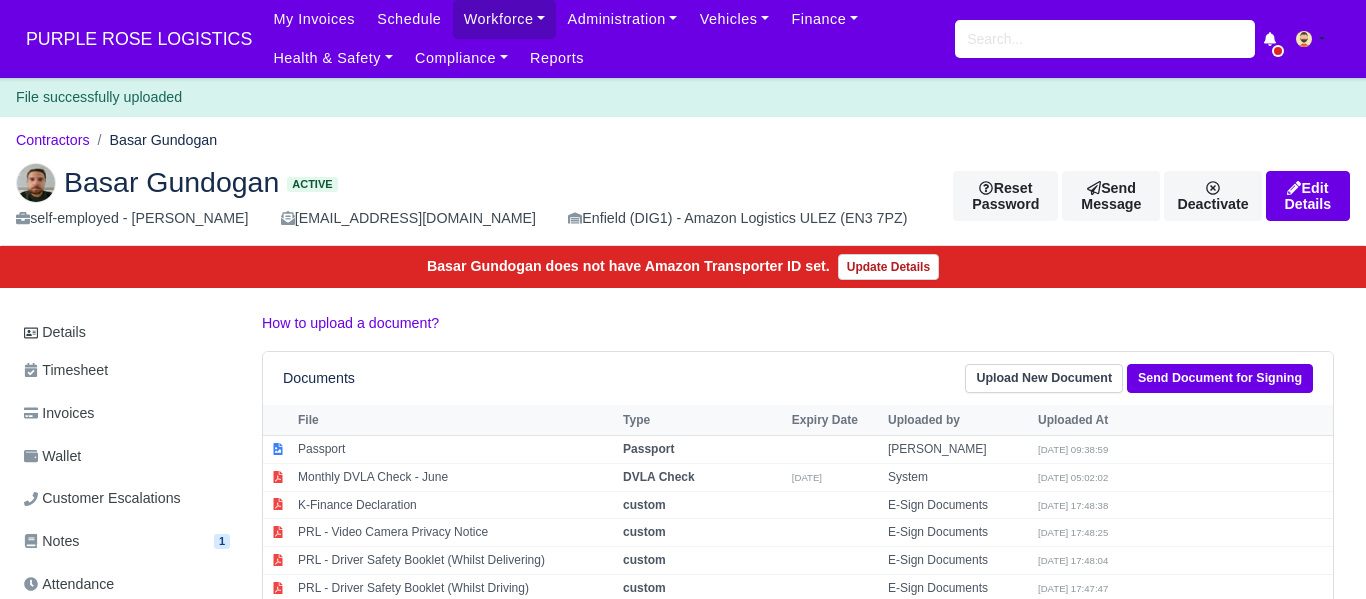 scroll, scrollTop: 0, scrollLeft: 0, axis: both 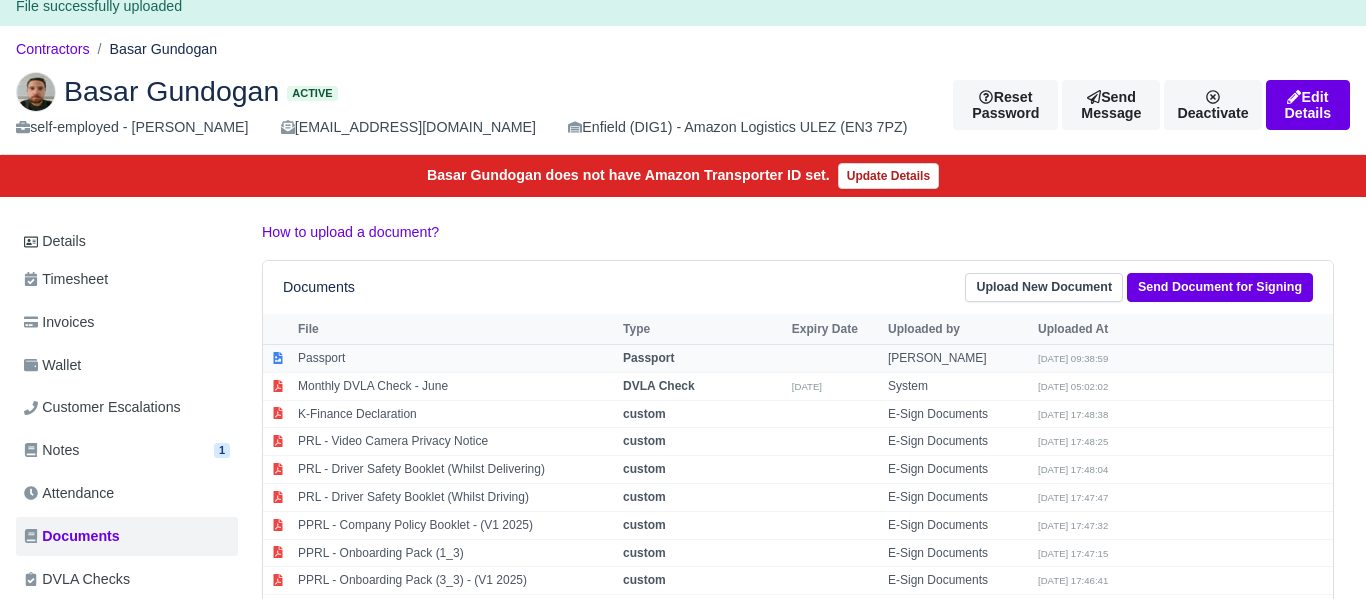 click on "Passport" at bounding box center [648, 358] 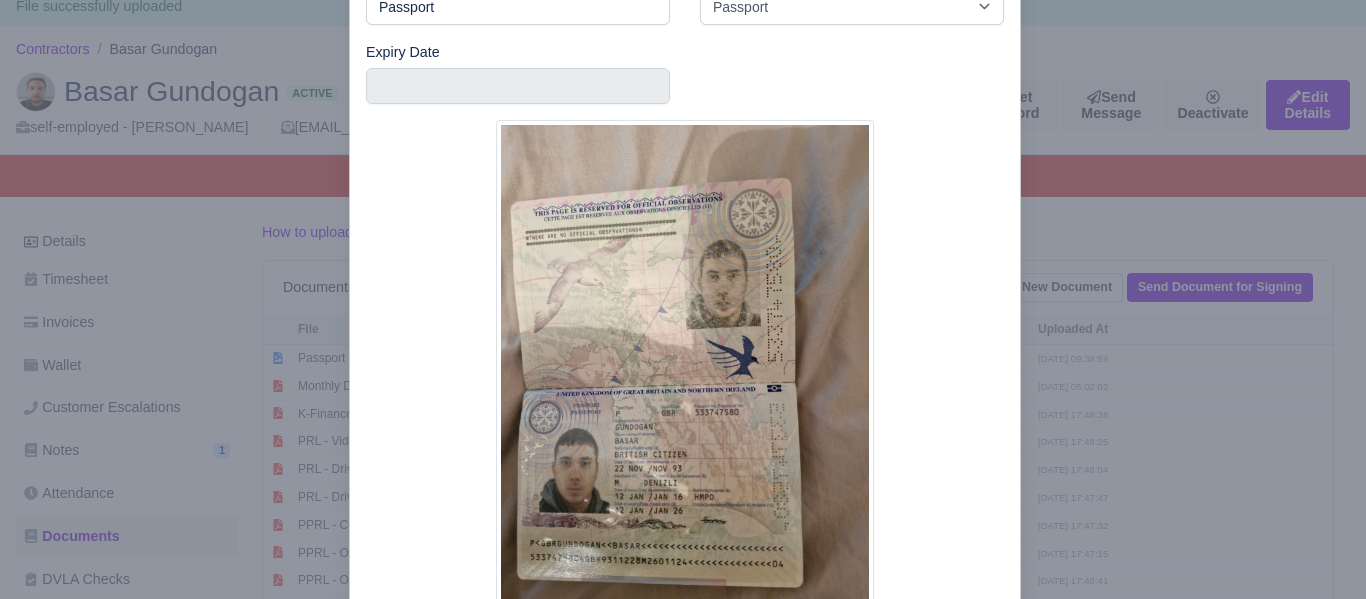 scroll, scrollTop: 130, scrollLeft: 0, axis: vertical 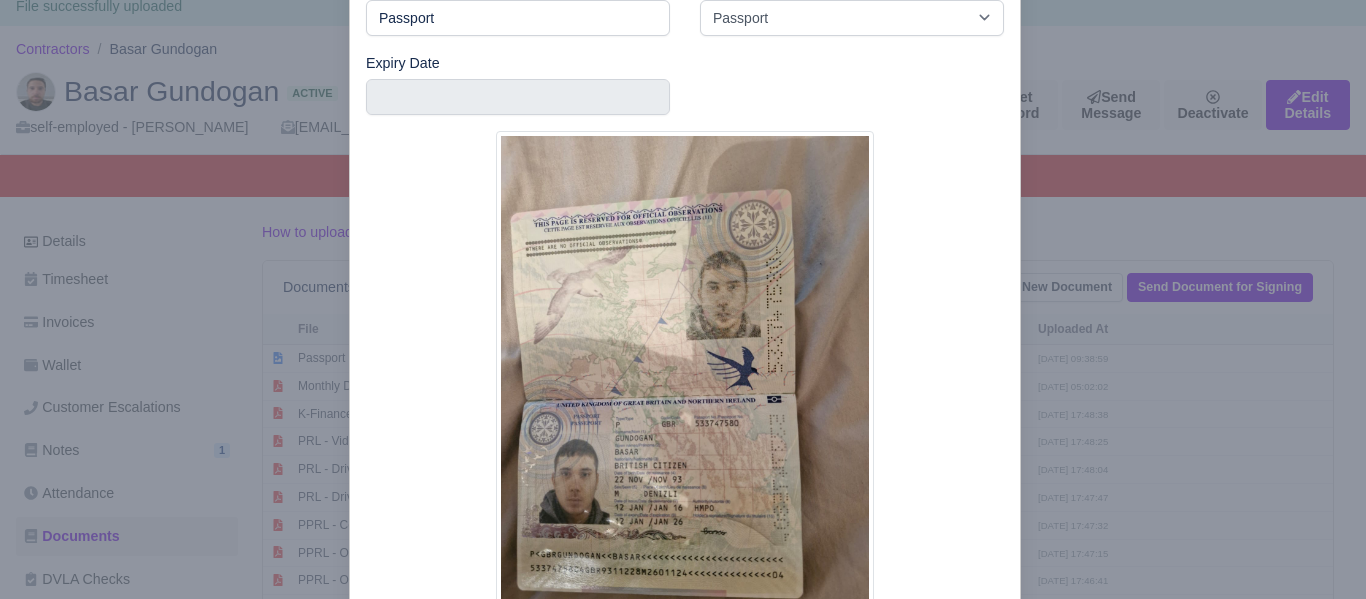 click at bounding box center (683, 299) 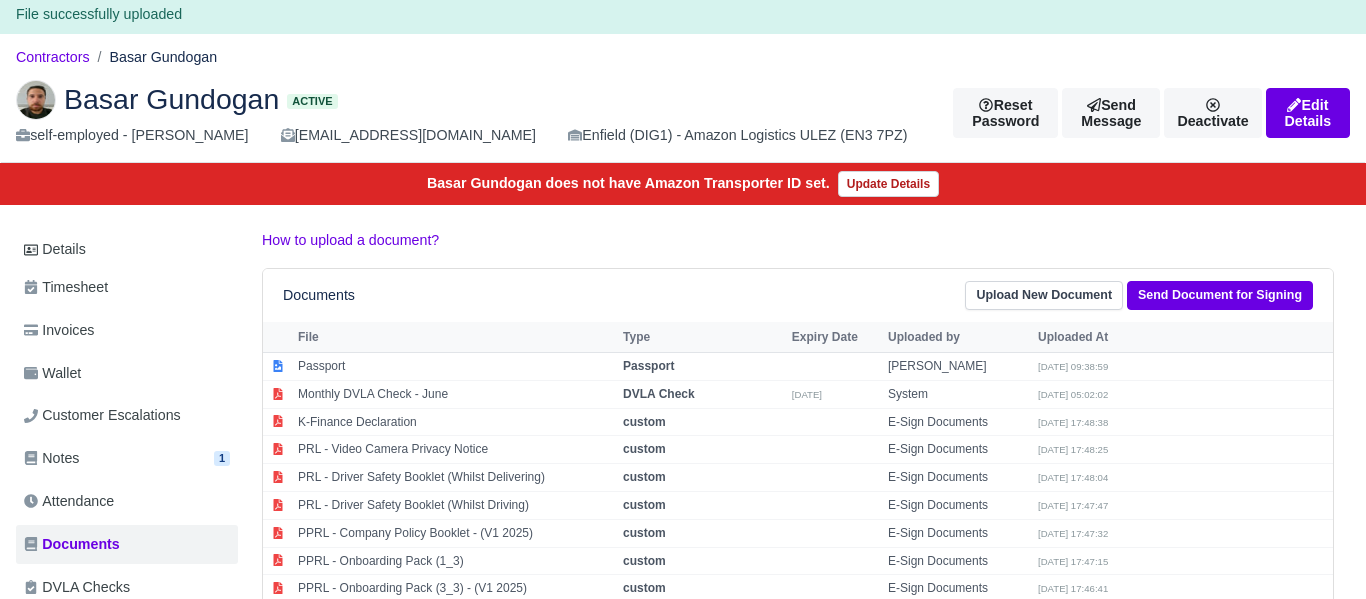 scroll, scrollTop: 81, scrollLeft: 0, axis: vertical 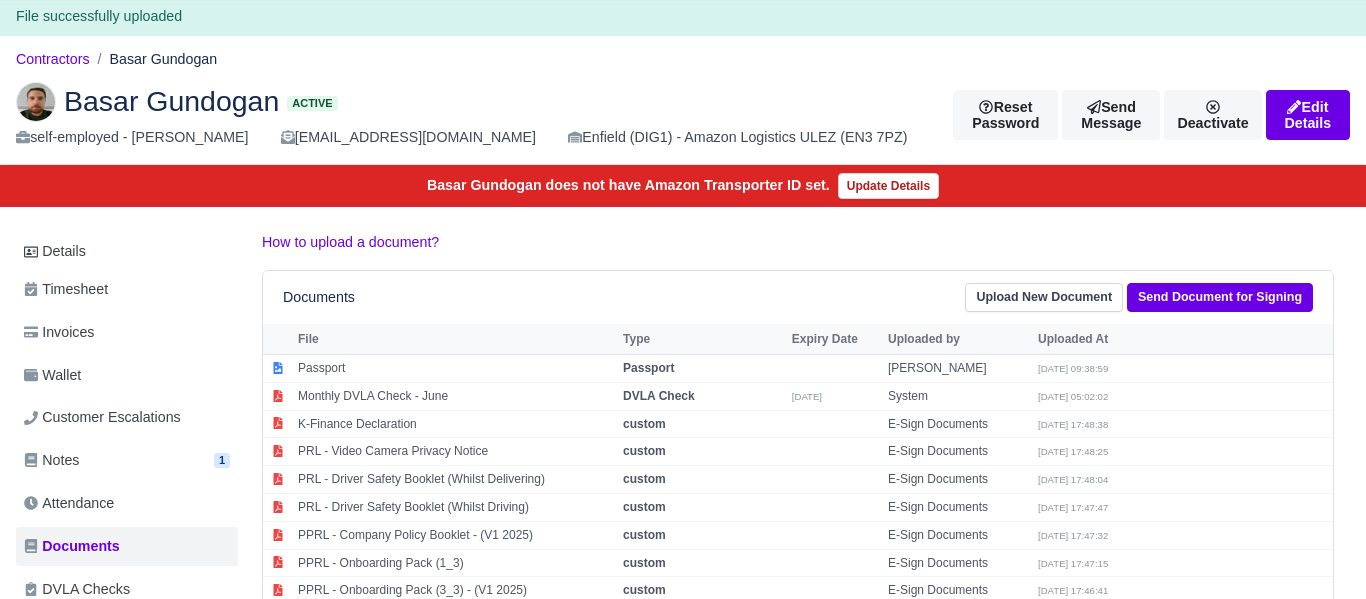 click on "Contractors
Basar Gundogan" at bounding box center [683, 59] 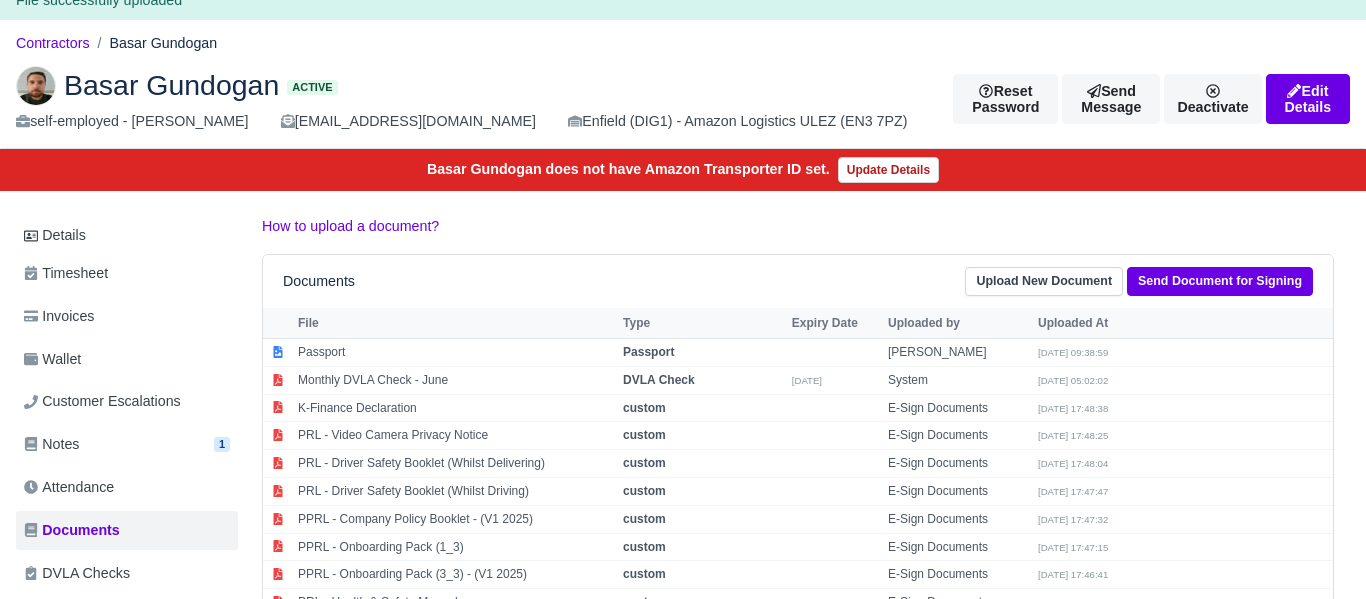 scroll, scrollTop: 101, scrollLeft: 0, axis: vertical 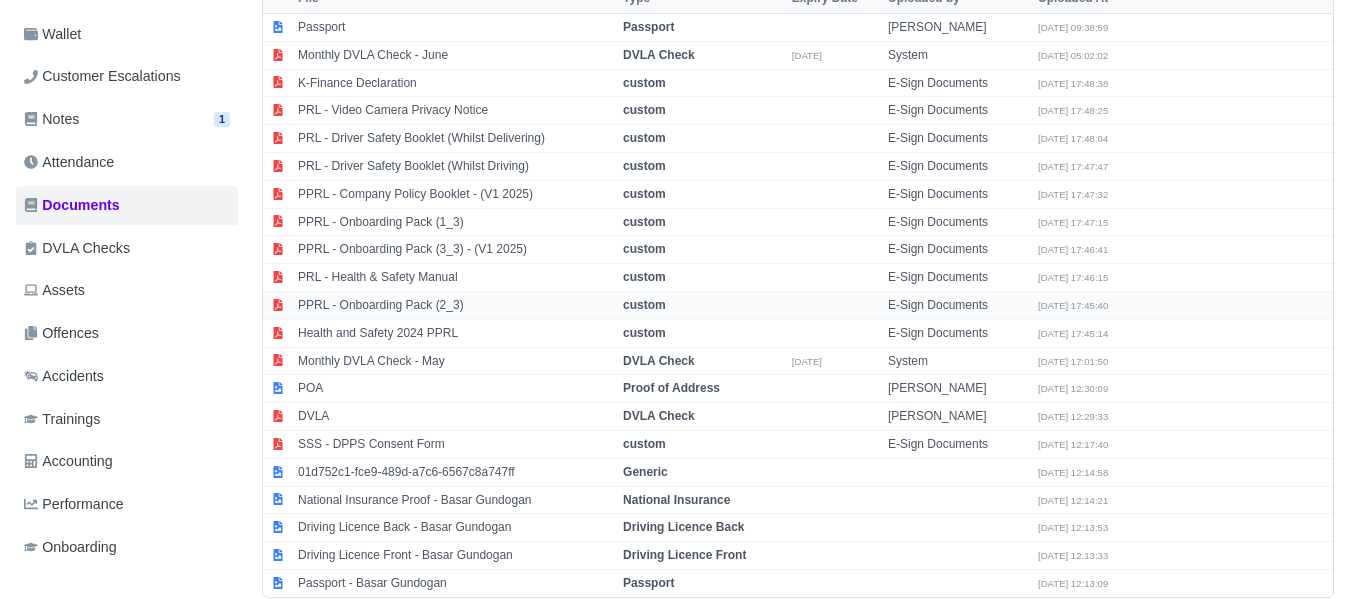 click on "PPRL - Onboarding Pack (2_3)" at bounding box center (455, 305) 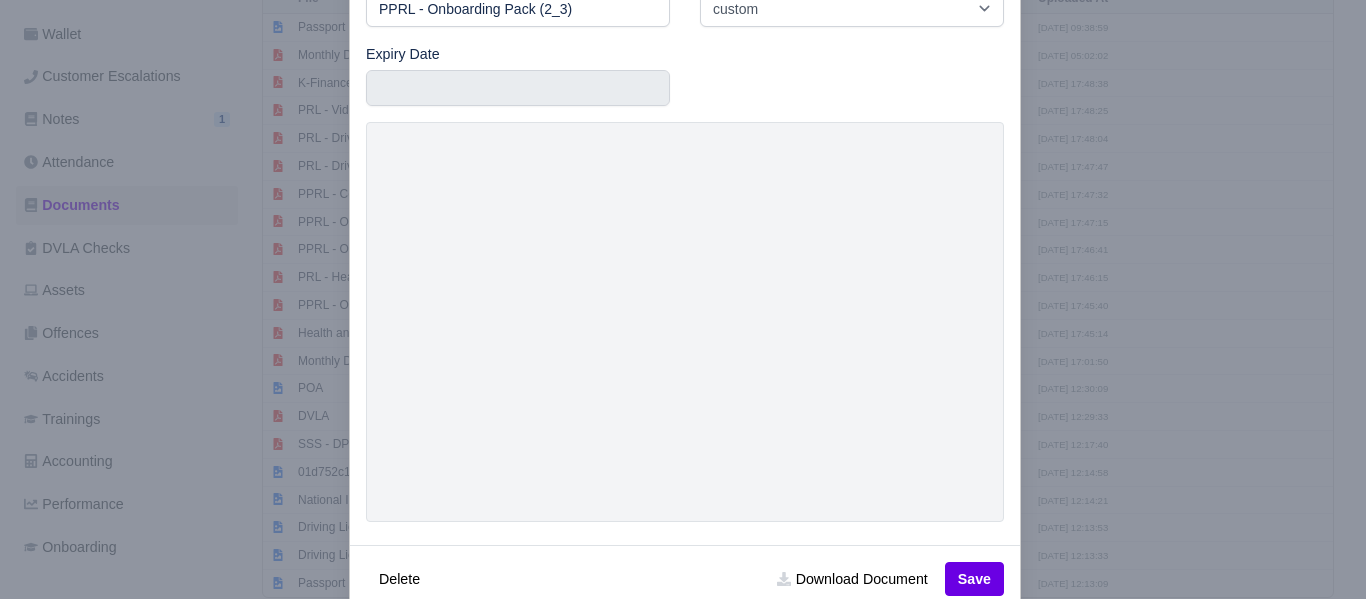 scroll, scrollTop: 185, scrollLeft: 0, axis: vertical 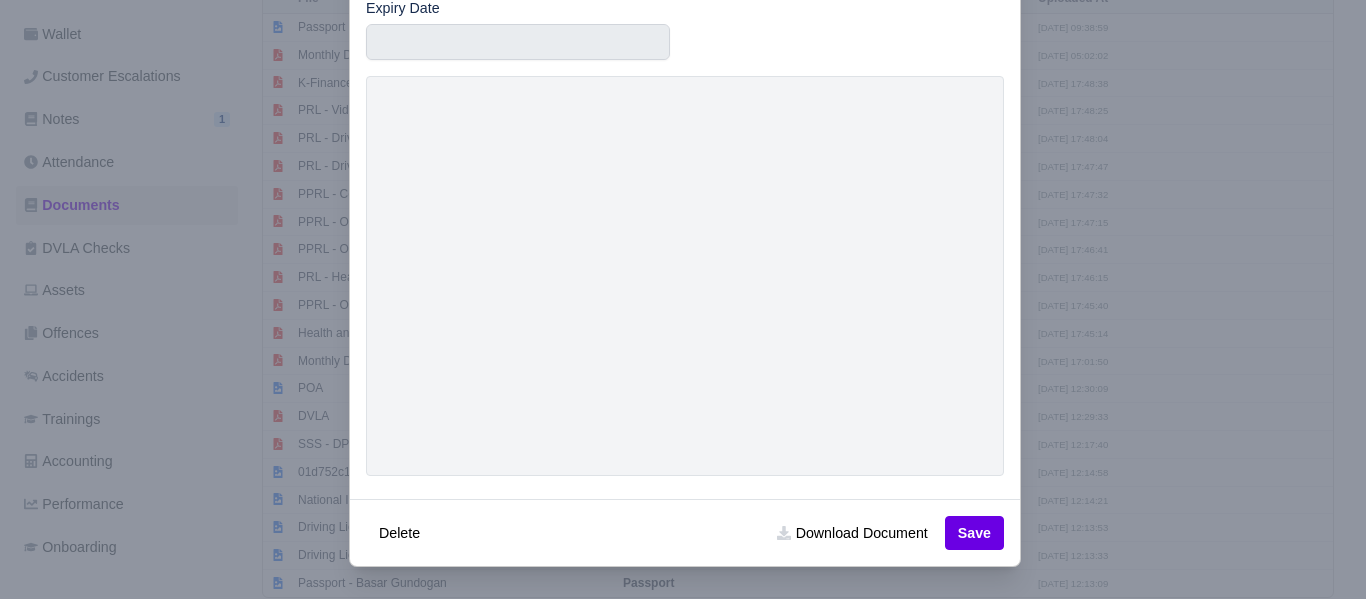 click at bounding box center (683, 299) 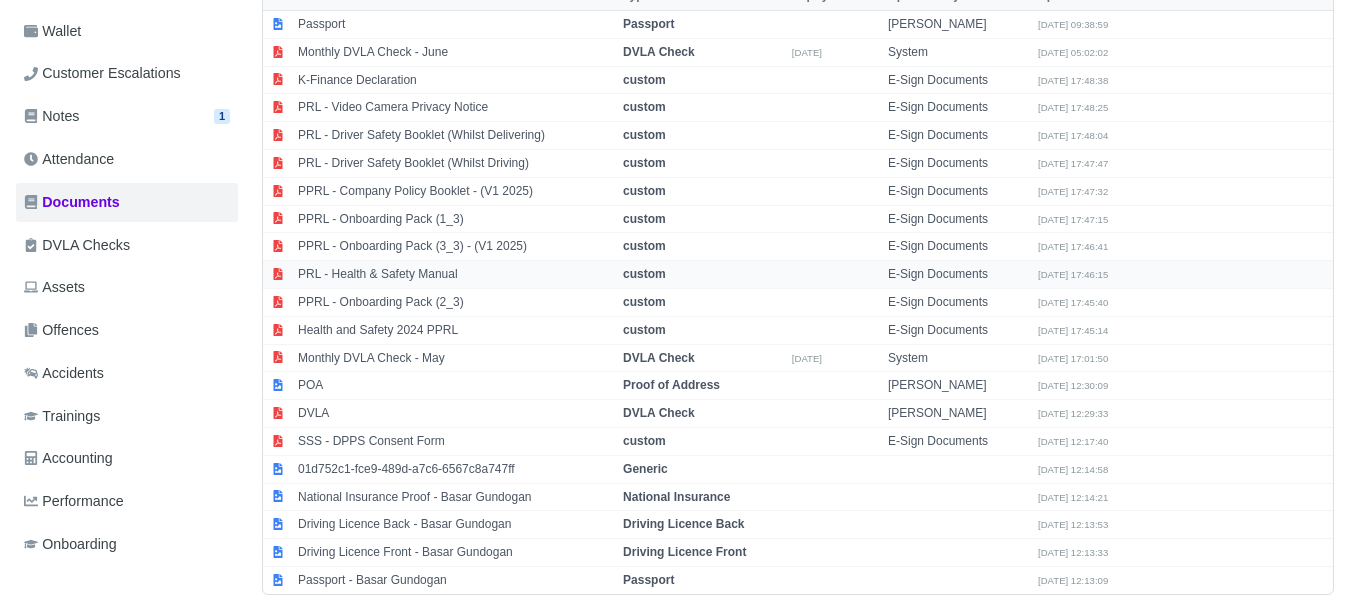 scroll, scrollTop: 422, scrollLeft: 0, axis: vertical 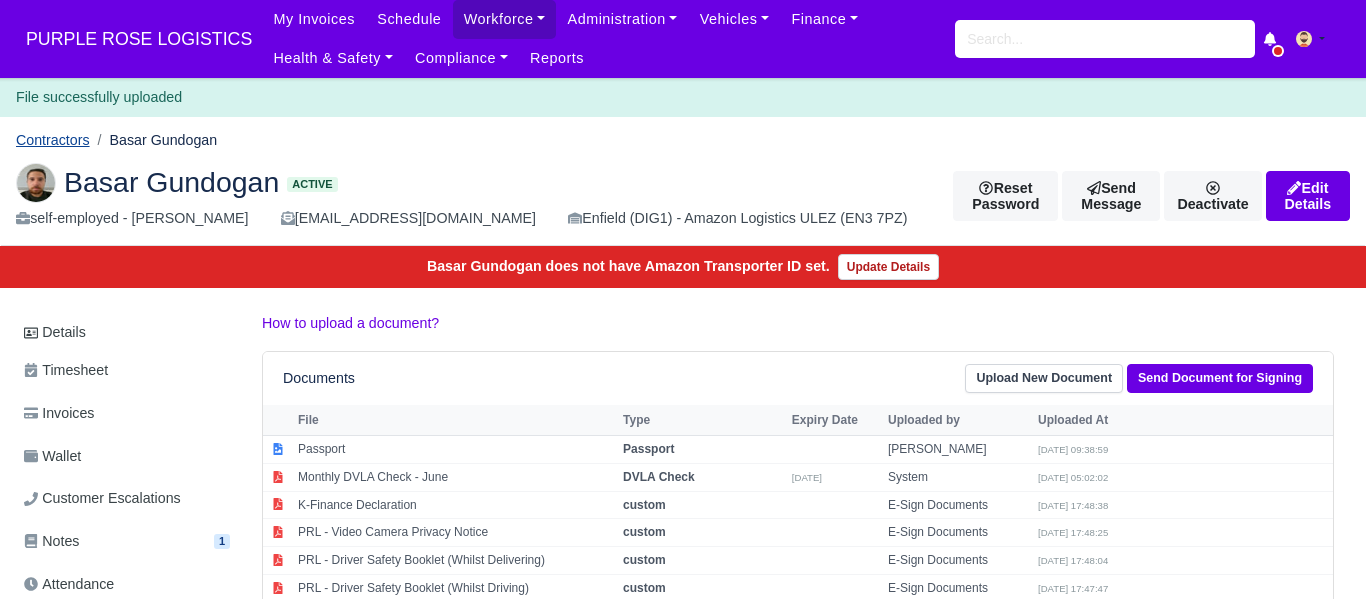 click on "Contractors" at bounding box center [53, 140] 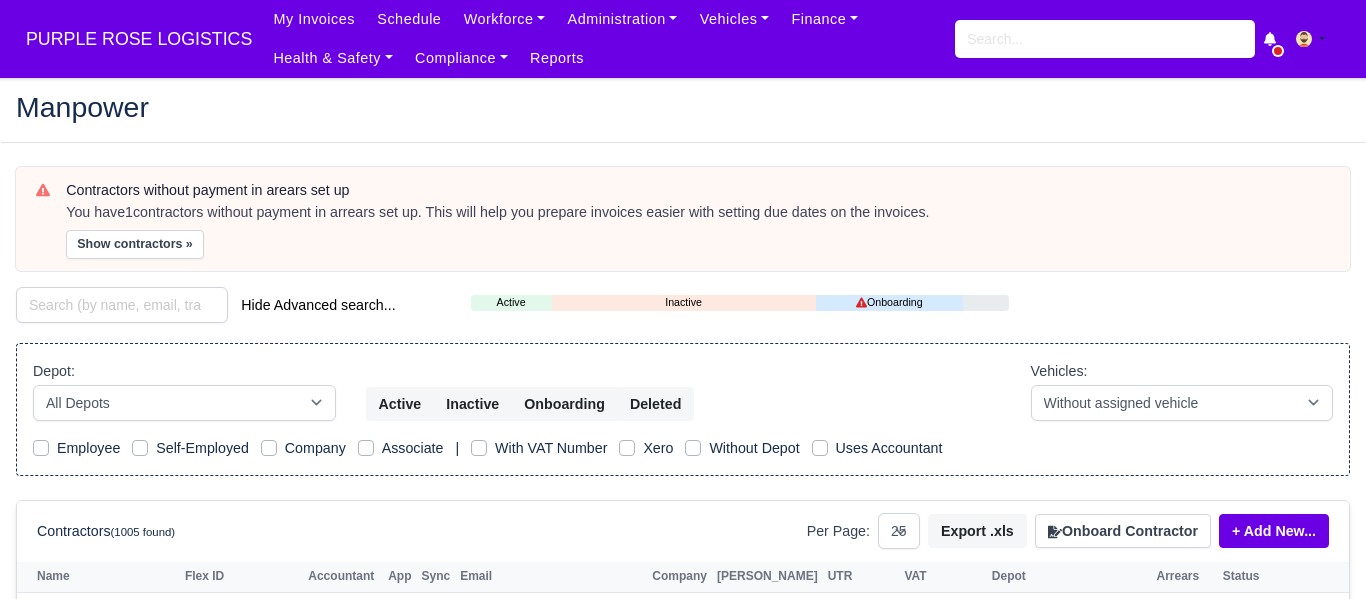 select on "25" 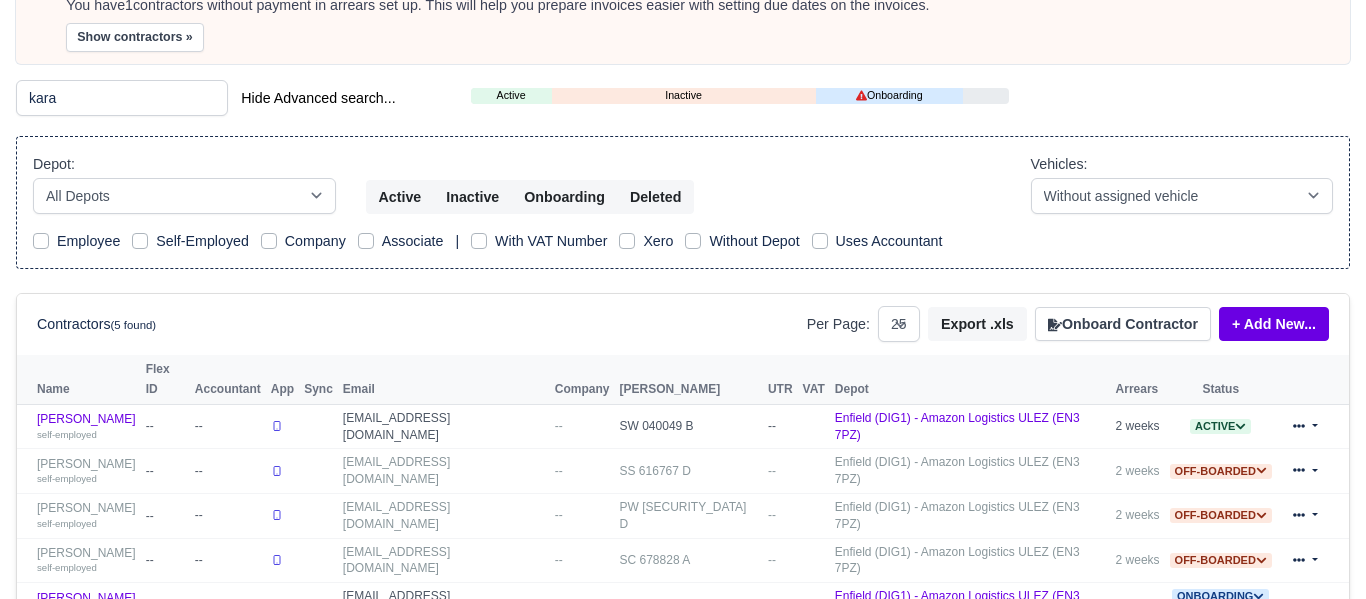 scroll, scrollTop: 210, scrollLeft: 0, axis: vertical 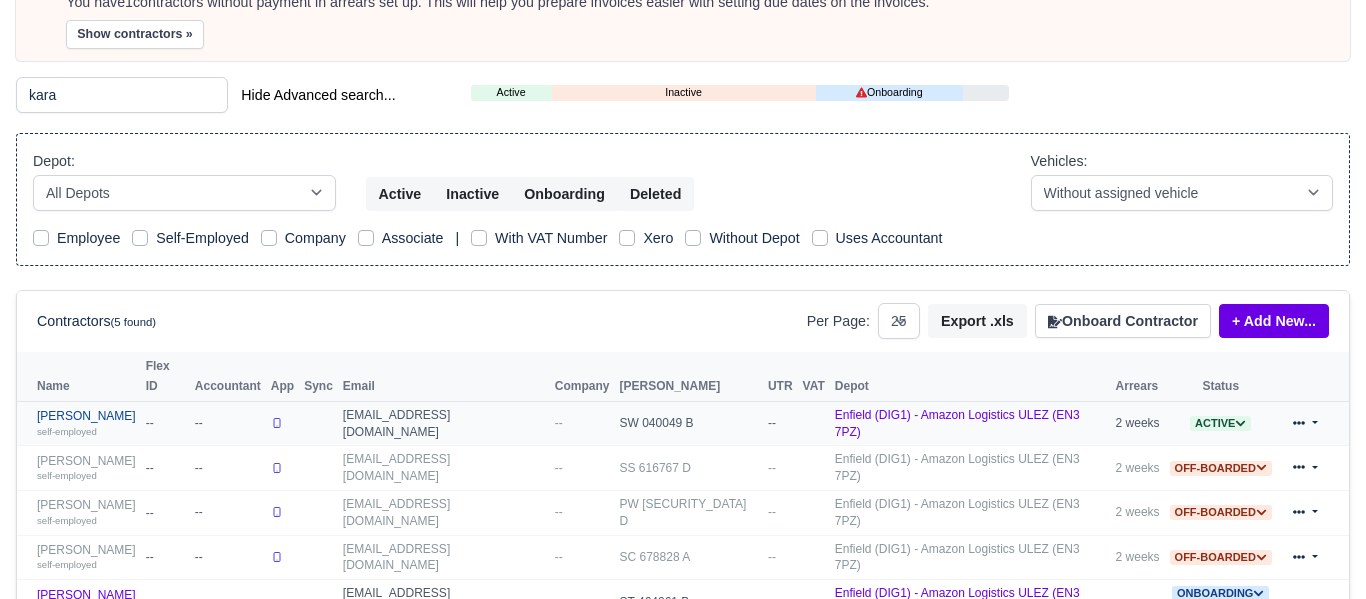 type on "kara" 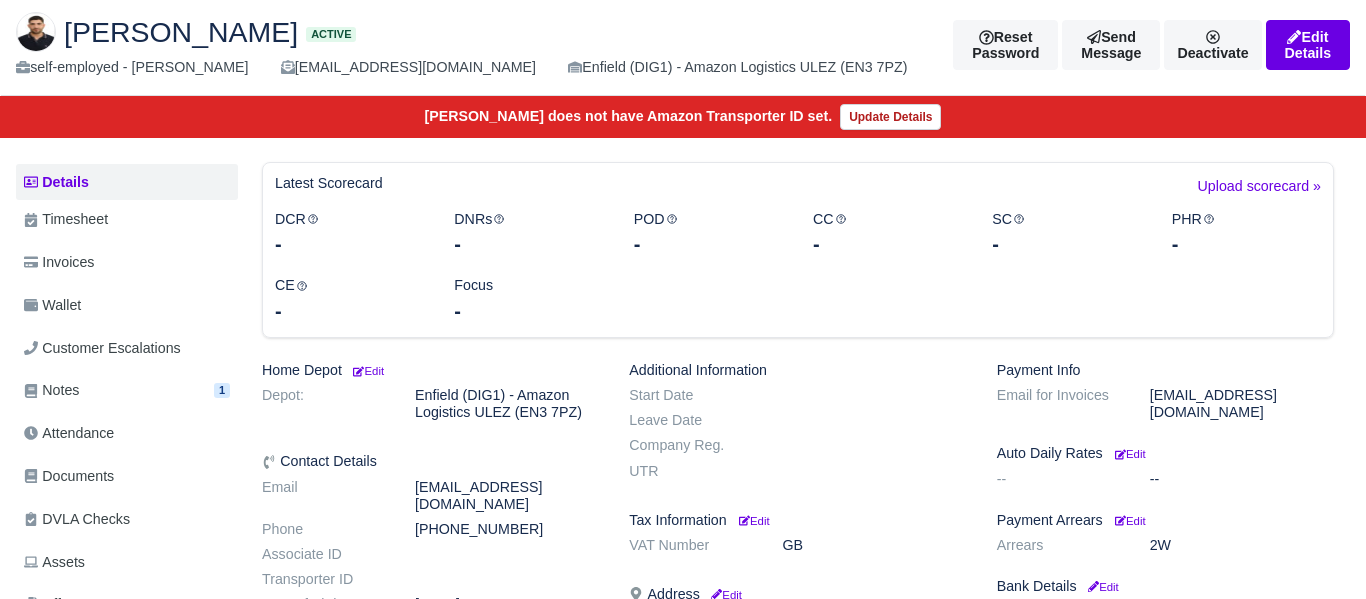 scroll, scrollTop: 244, scrollLeft: 0, axis: vertical 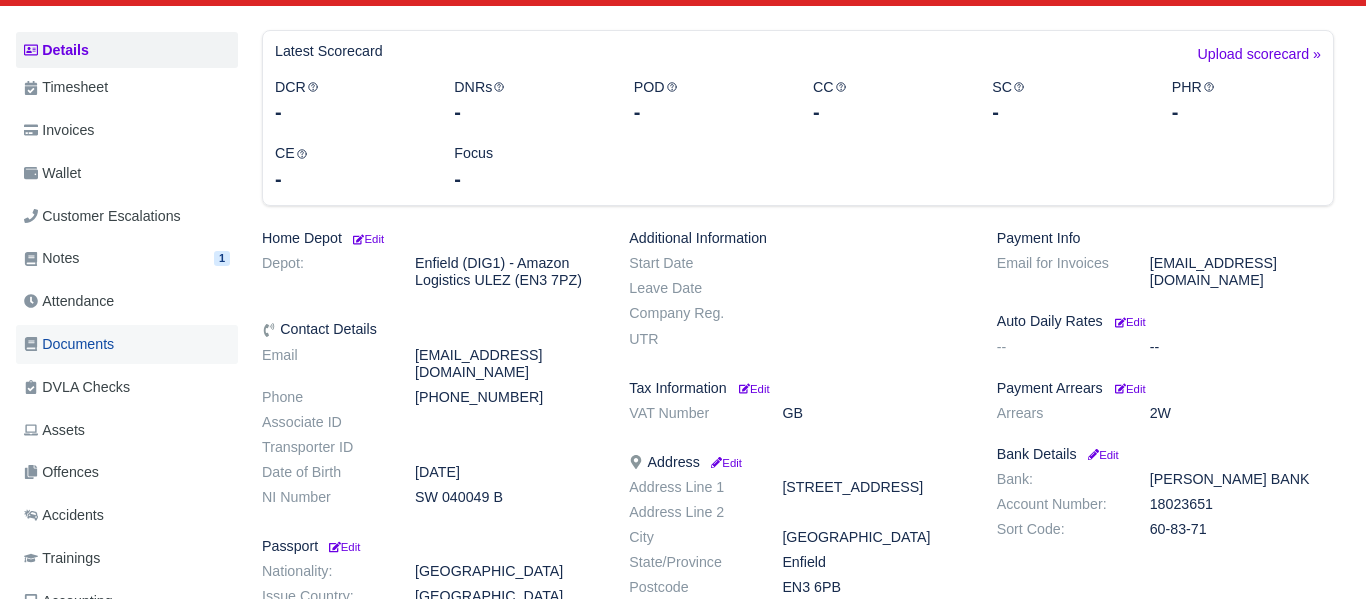 drag, startPoint x: 109, startPoint y: 337, endPoint x: 232, endPoint y: 341, distance: 123.065025 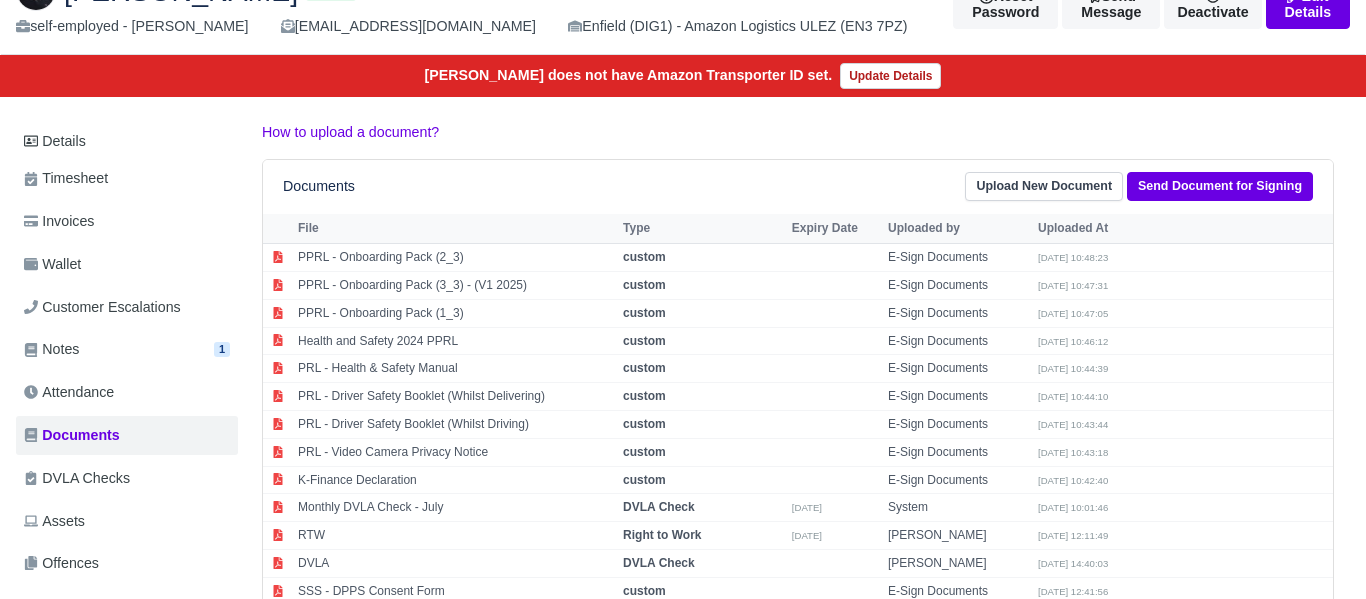 scroll, scrollTop: 159, scrollLeft: 0, axis: vertical 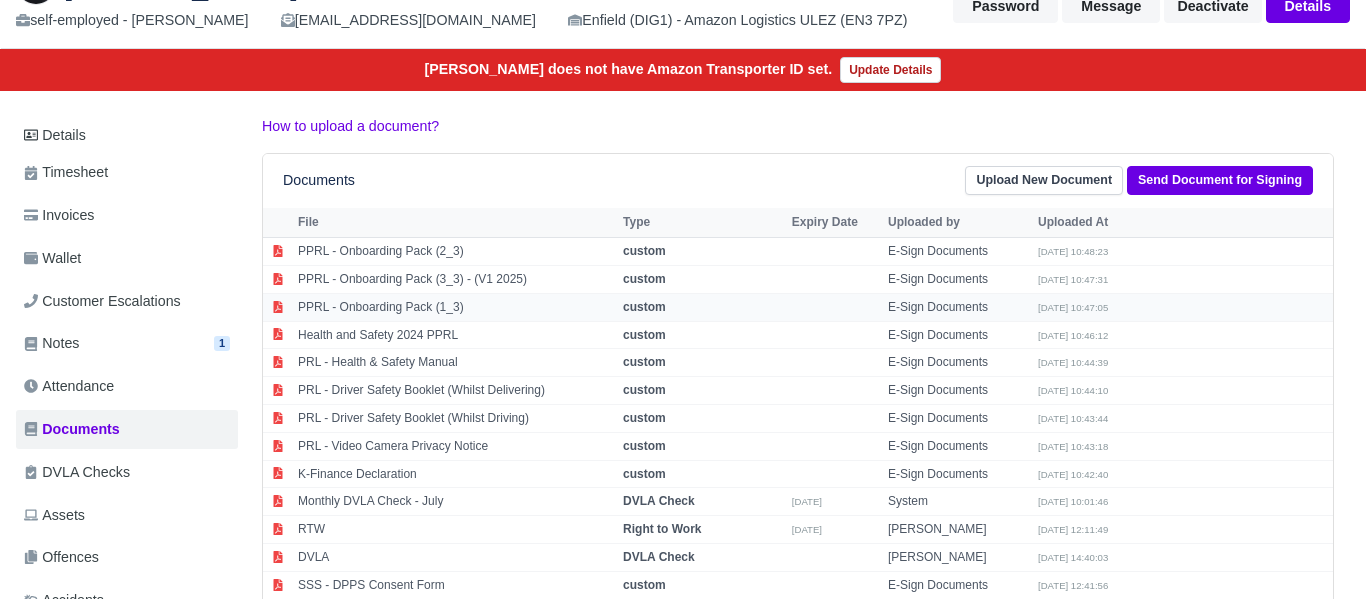 click on "PPRL - Onboarding Pack (1_3)" at bounding box center [455, 307] 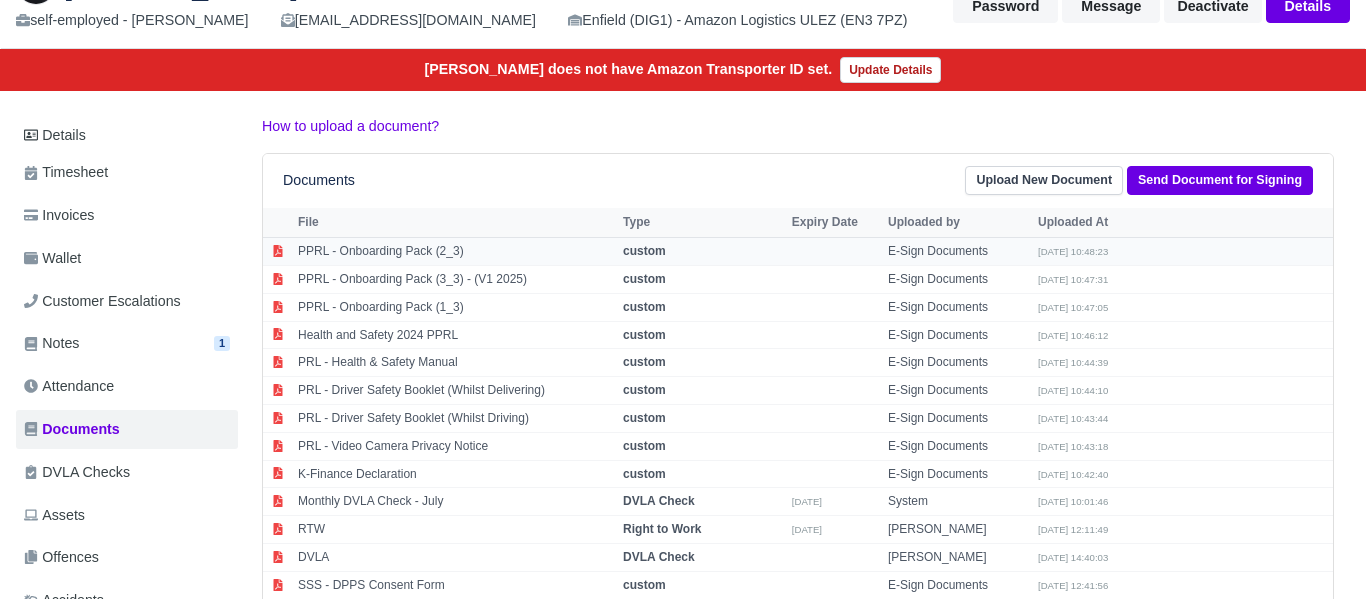 select on "custom" 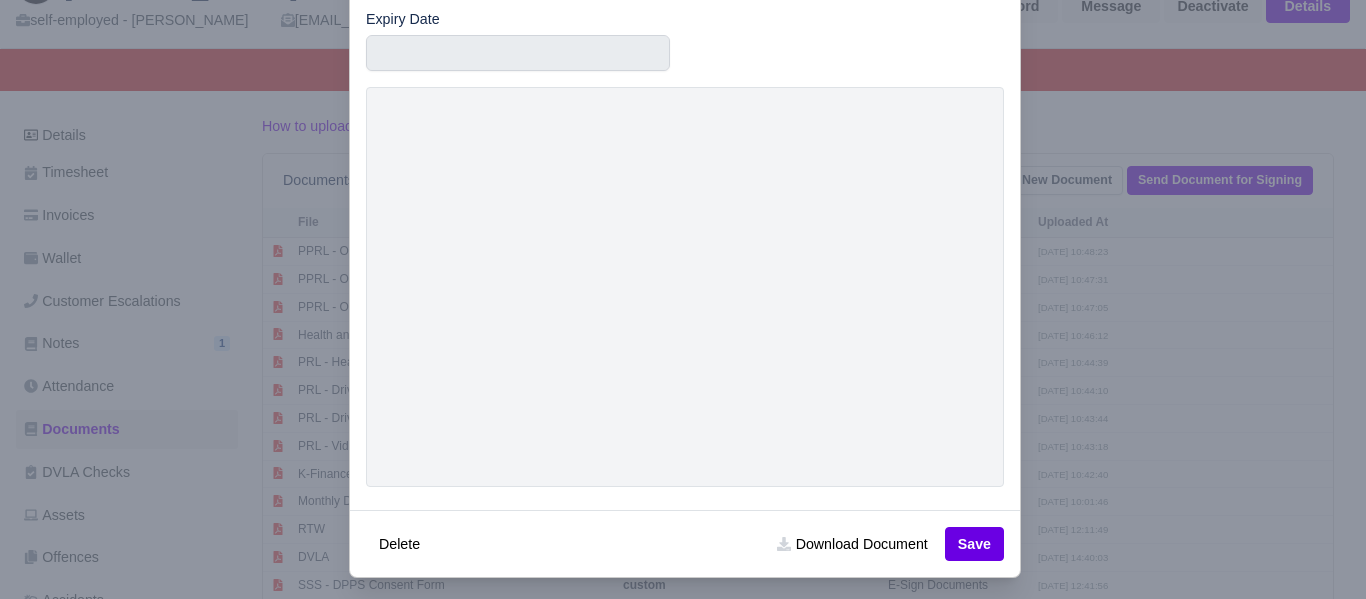 scroll, scrollTop: 185, scrollLeft: 0, axis: vertical 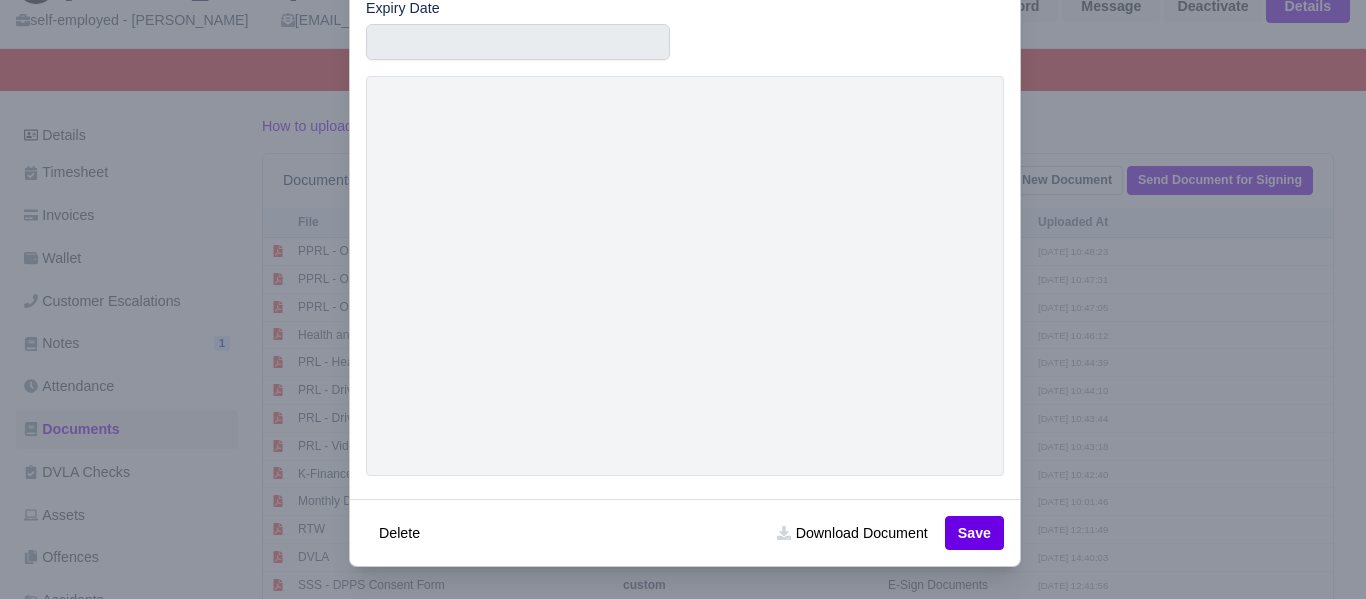 click at bounding box center (683, 299) 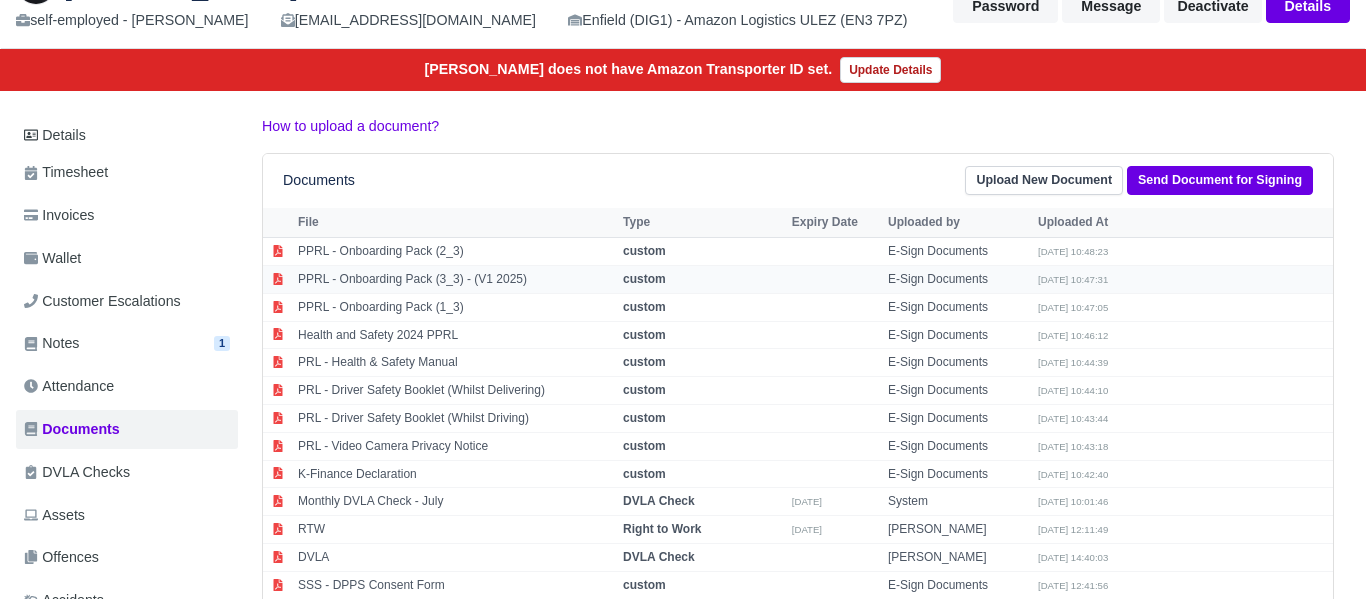 click on "PPRL - Onboarding Pack (3_3) - (V1 2025)" at bounding box center (455, 280) 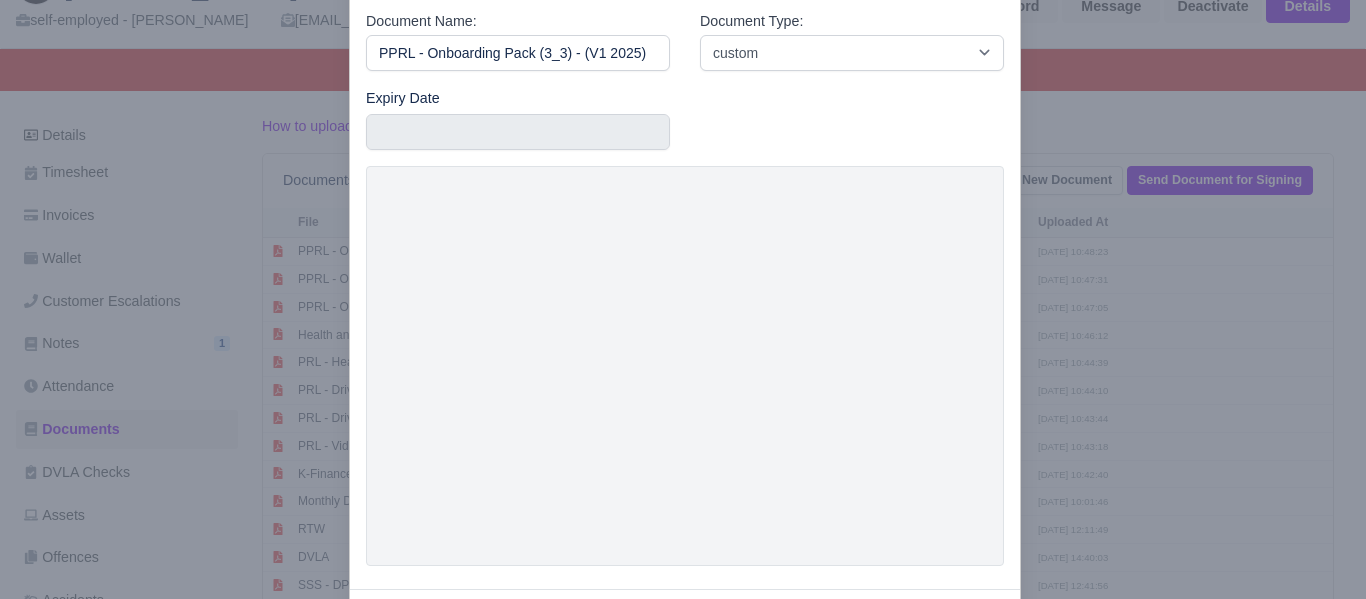 scroll, scrollTop: 105, scrollLeft: 0, axis: vertical 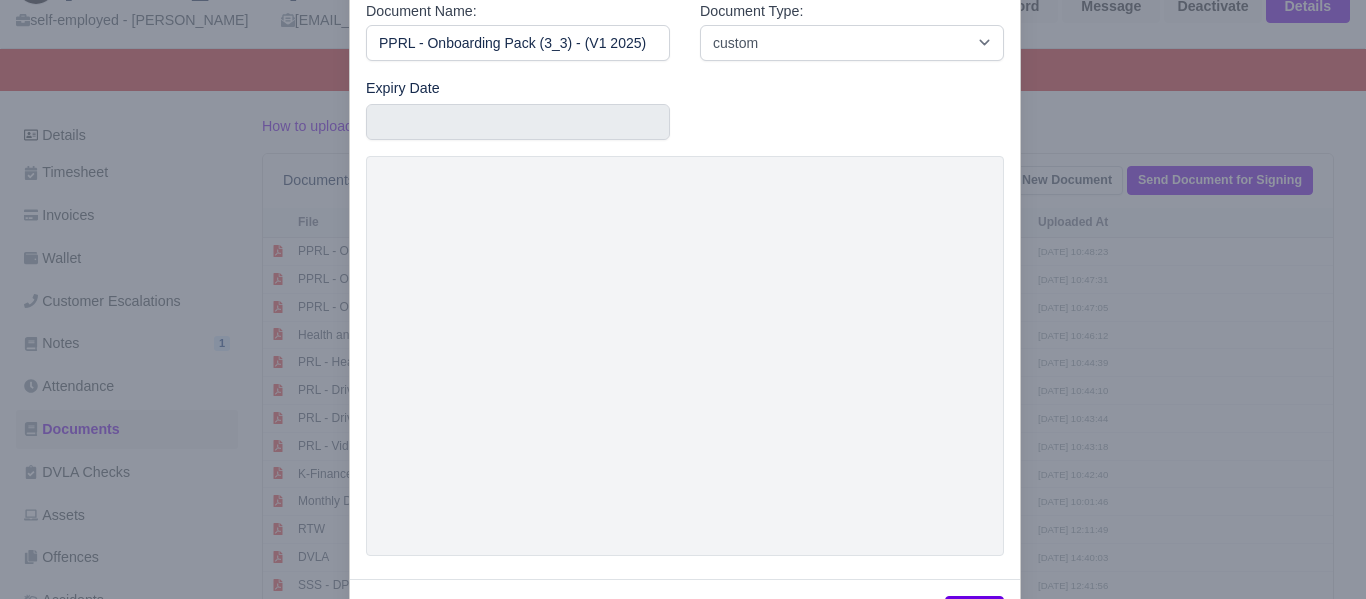 click at bounding box center [683, 299] 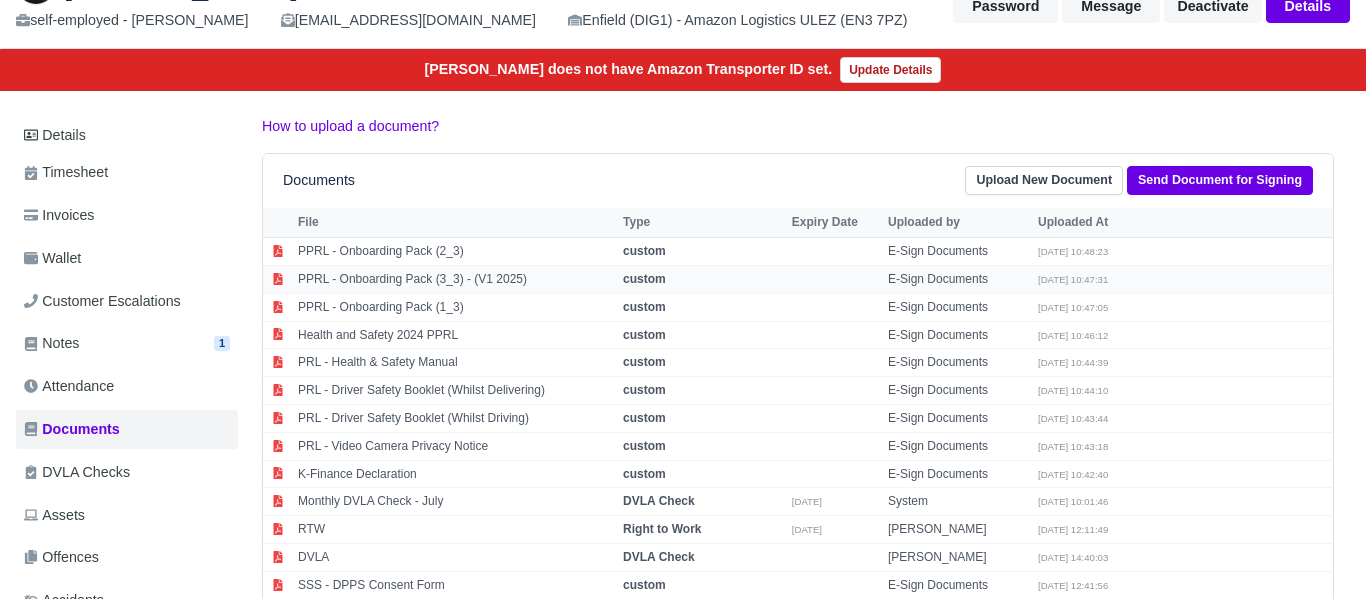 click on "PPRL - Onboarding Pack (3_3) - (V1 2025)" at bounding box center [455, 280] 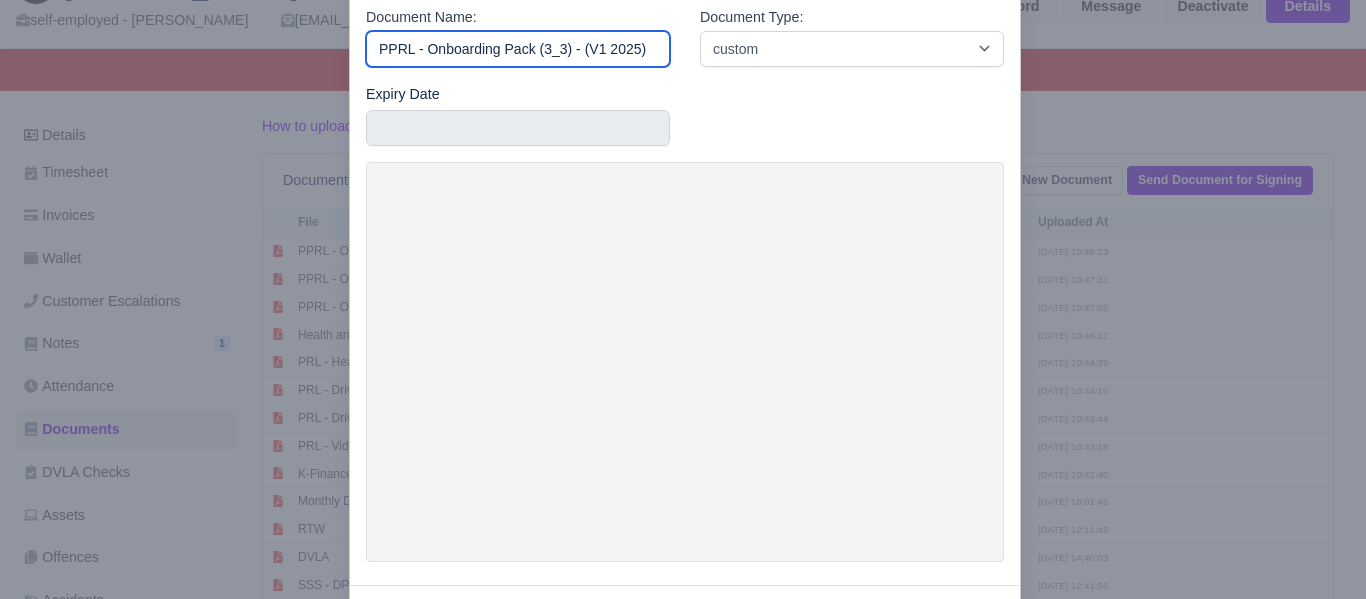 scroll, scrollTop: 185, scrollLeft: 0, axis: vertical 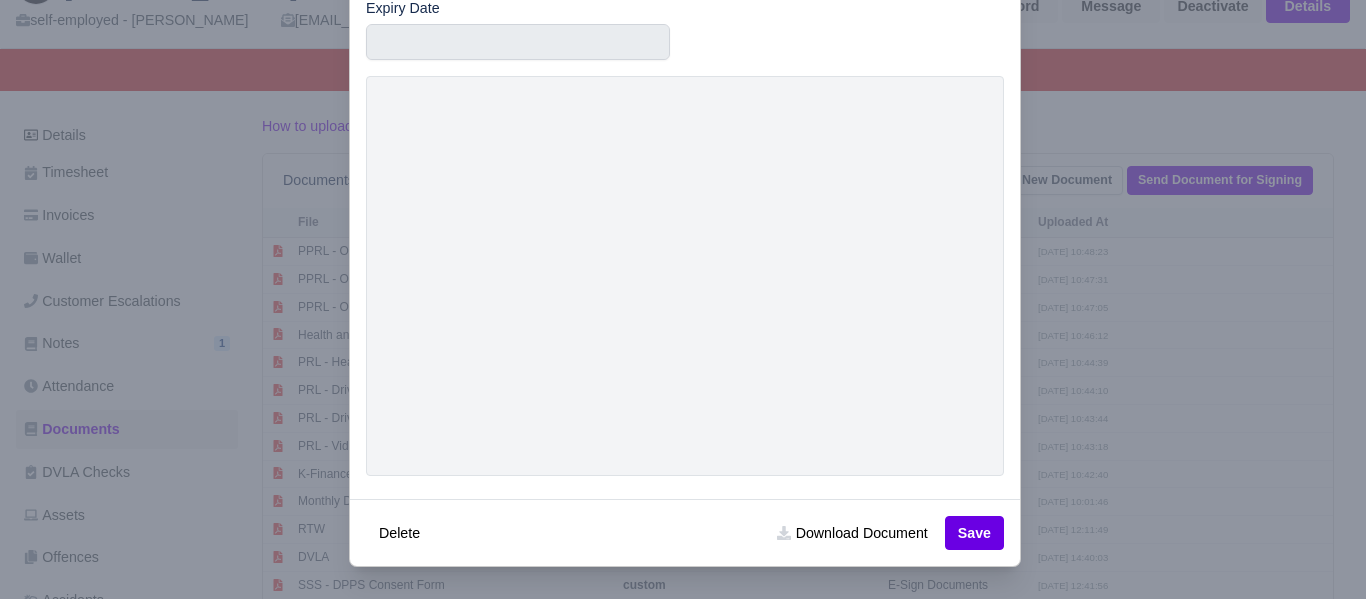 drag, startPoint x: 1001, startPoint y: 228, endPoint x: 992, endPoint y: 381, distance: 153.26448 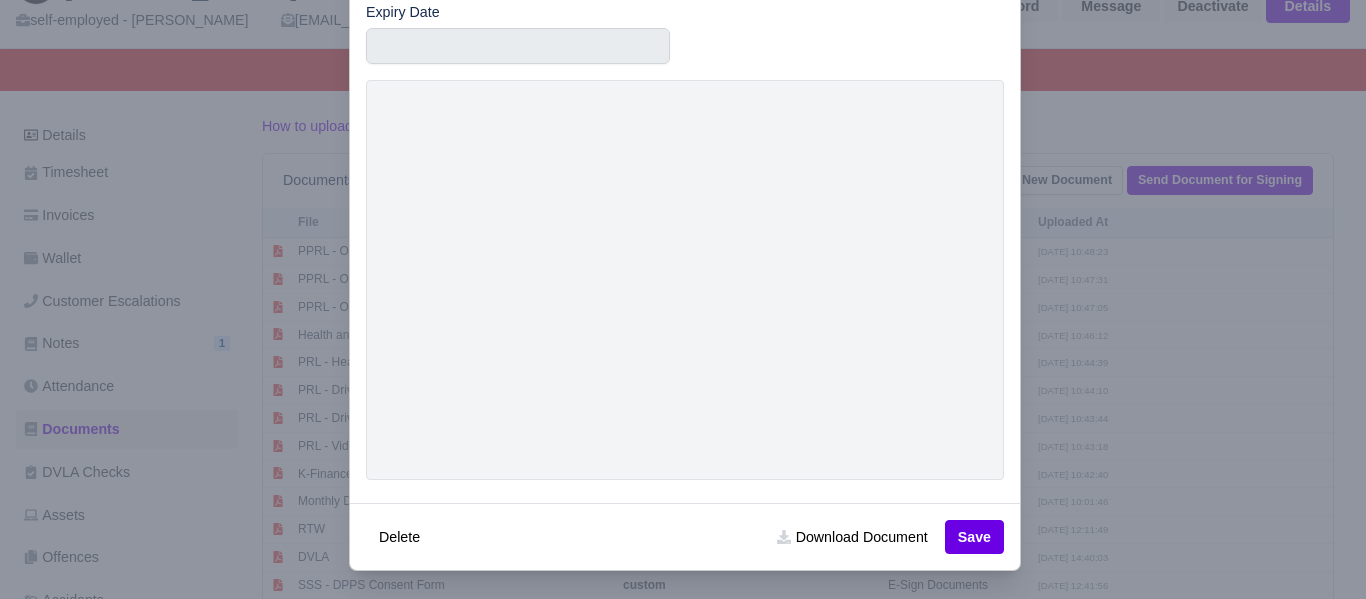scroll, scrollTop: 185, scrollLeft: 0, axis: vertical 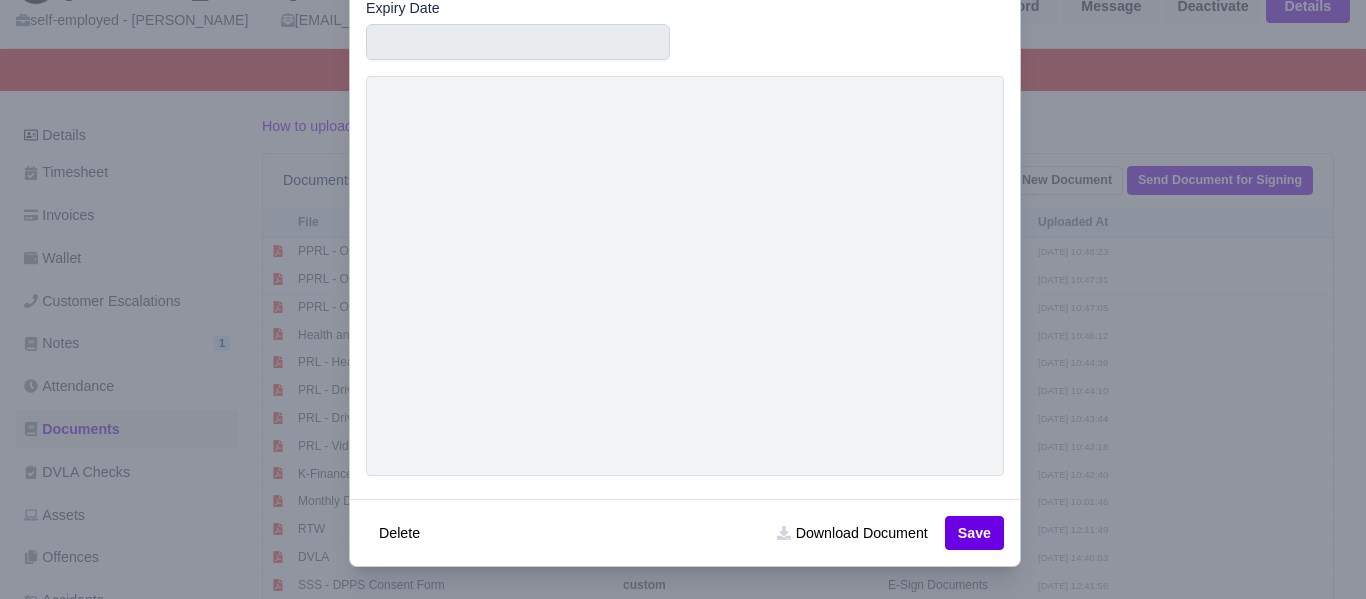 click at bounding box center (683, 299) 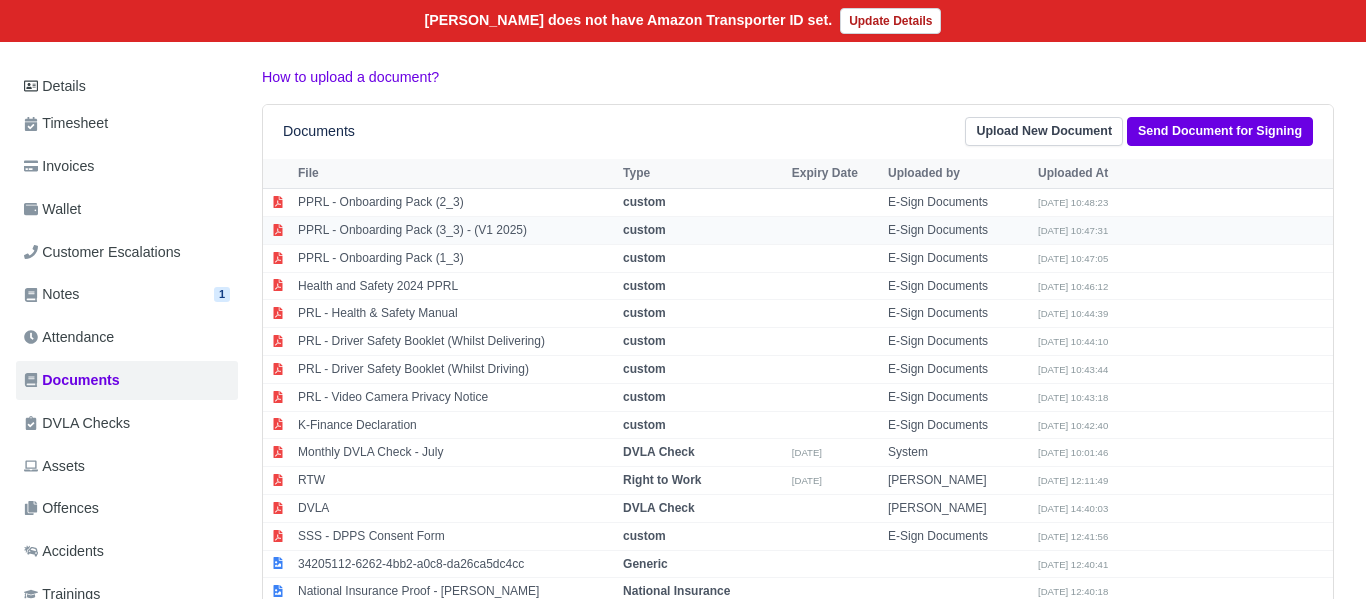 scroll, scrollTop: 206, scrollLeft: 0, axis: vertical 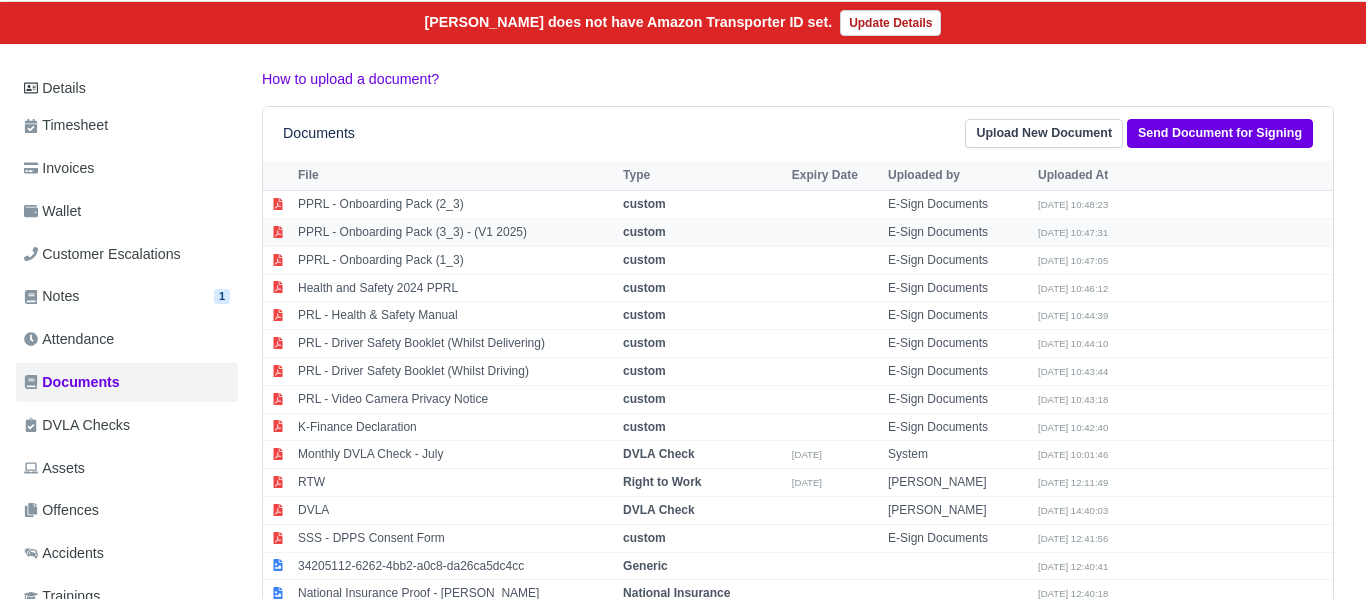 click on "PPRL - Onboarding Pack (3_3) - (V1 2025)" at bounding box center [455, 233] 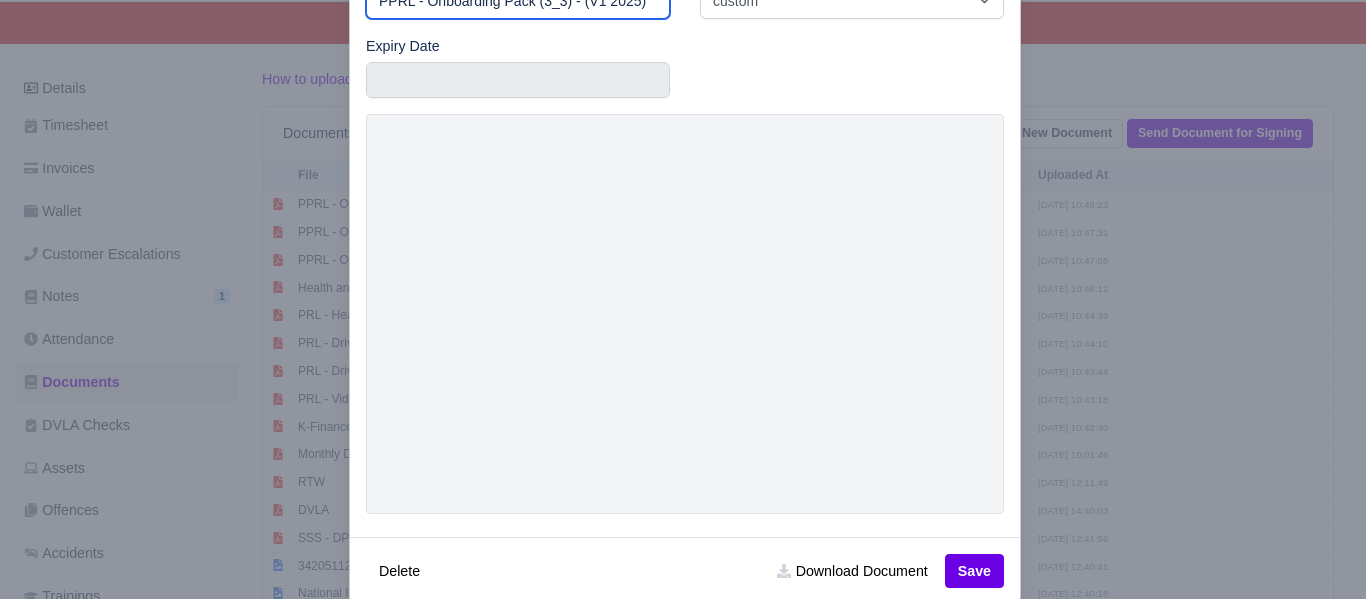 scroll, scrollTop: 154, scrollLeft: 0, axis: vertical 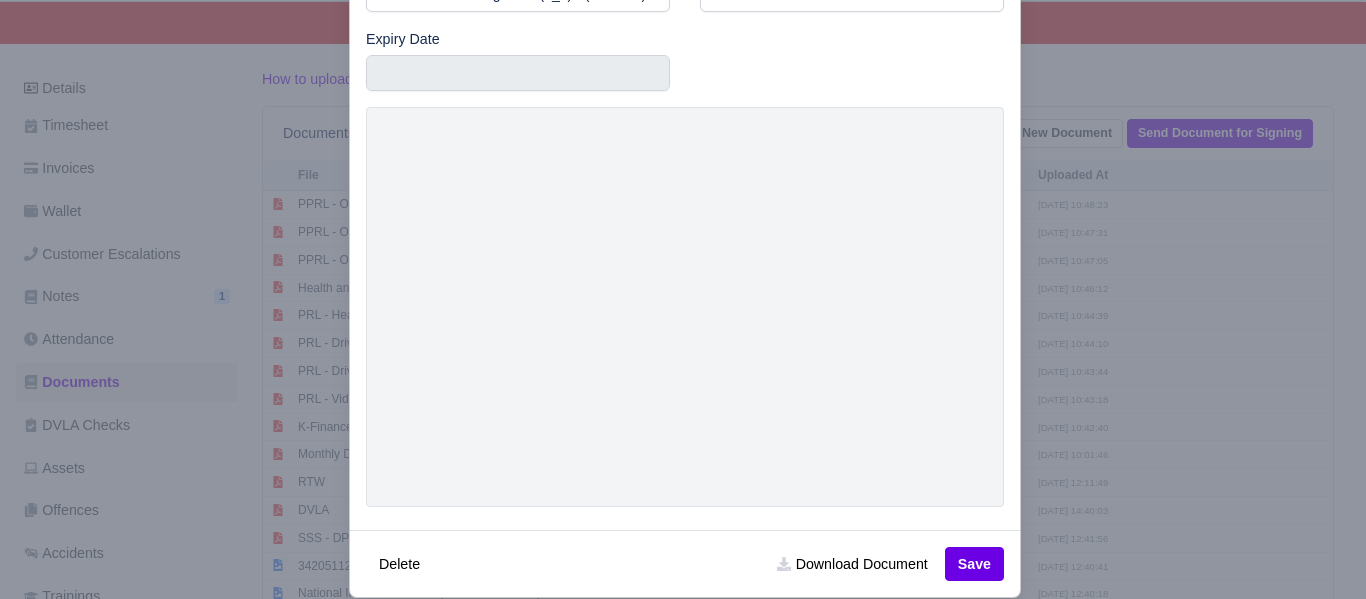 click at bounding box center (683, 299) 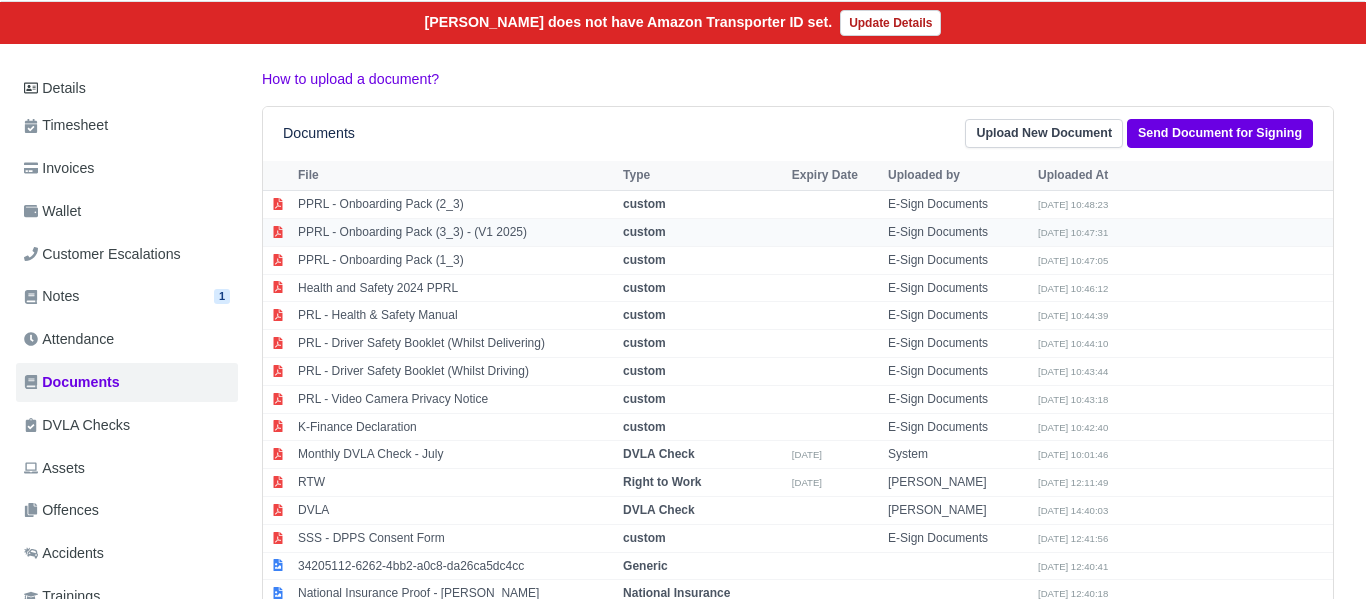 click on "PPRL - Onboarding Pack (3_3) - (V1 2025)" at bounding box center (455, 233) 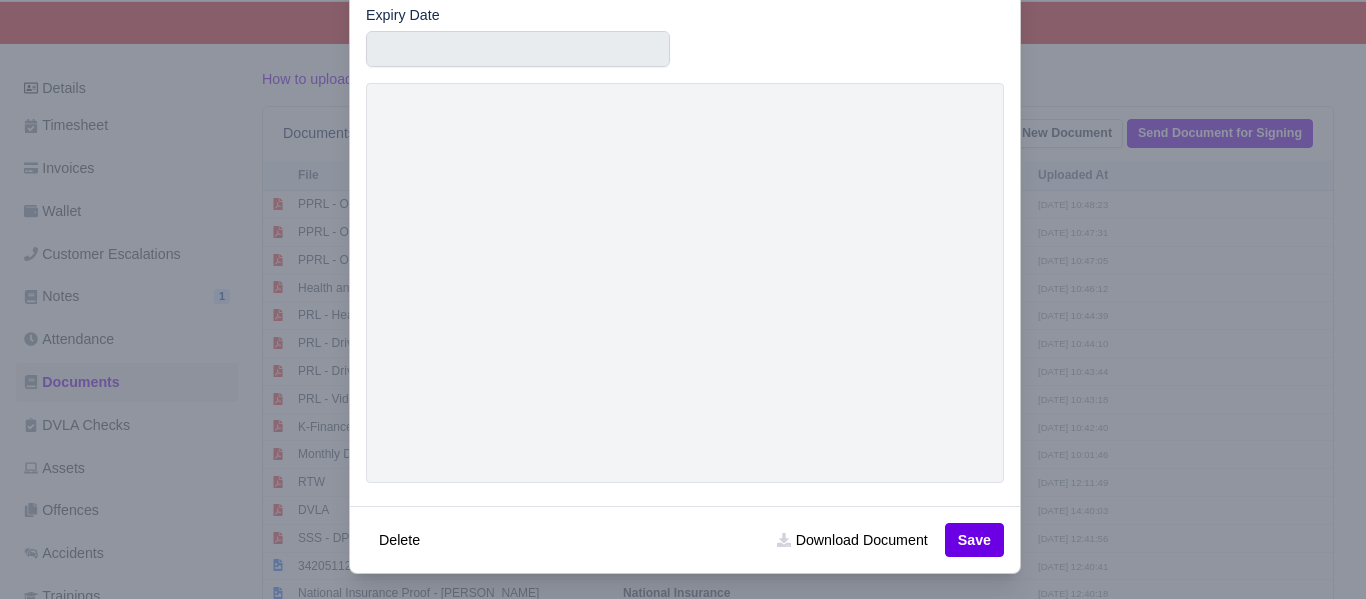 scroll, scrollTop: 176, scrollLeft: 0, axis: vertical 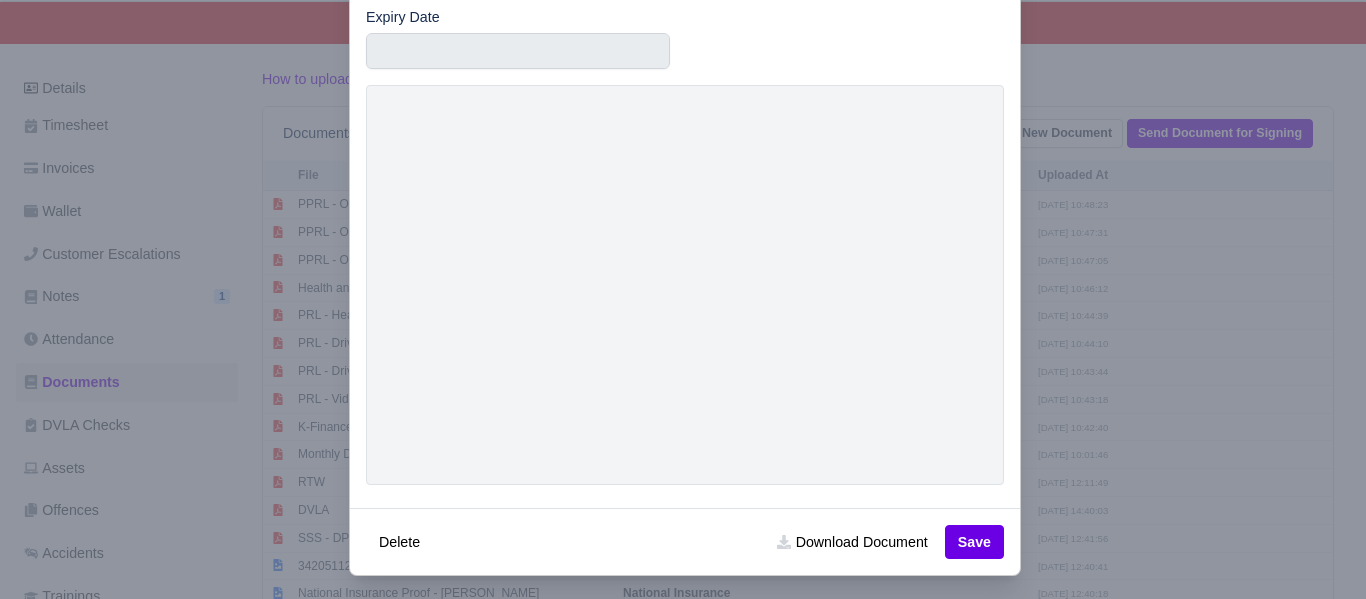 click at bounding box center (683, 299) 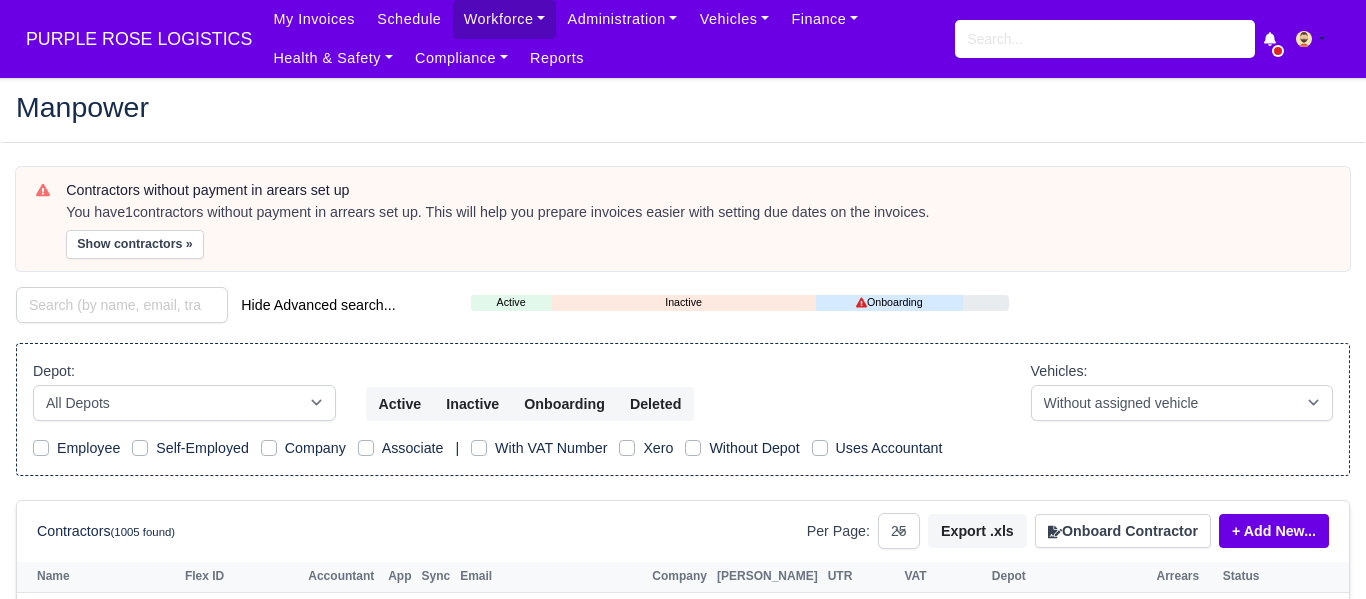 select on "25" 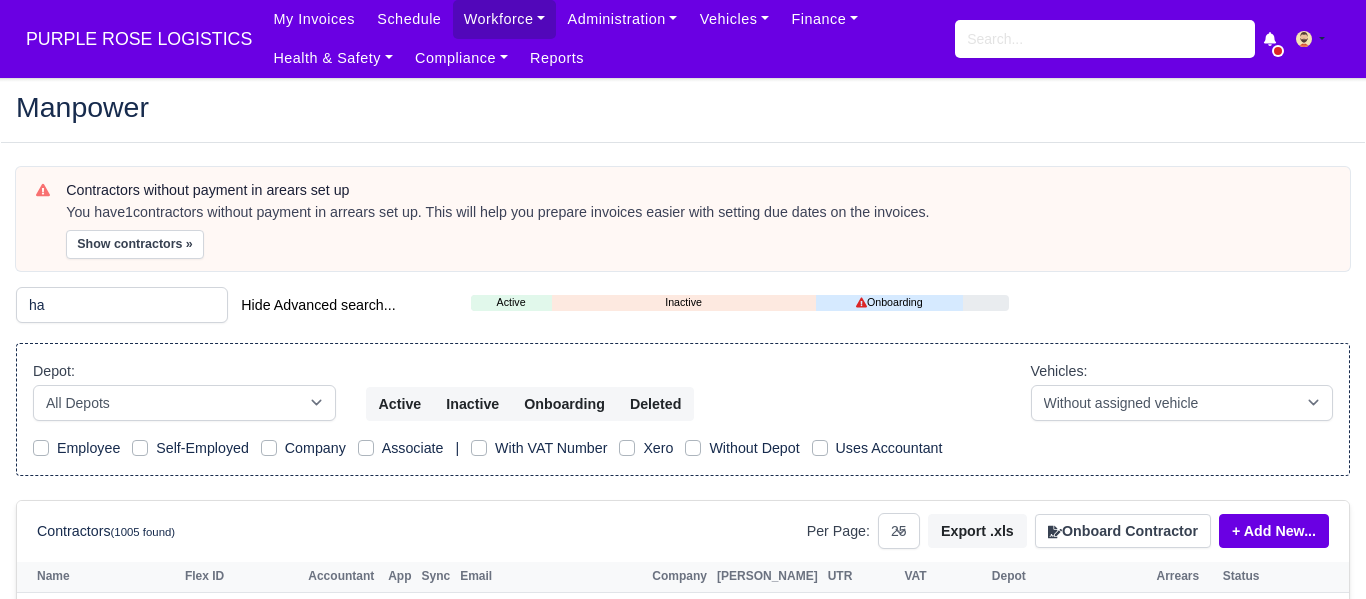 scroll, scrollTop: 0, scrollLeft: 0, axis: both 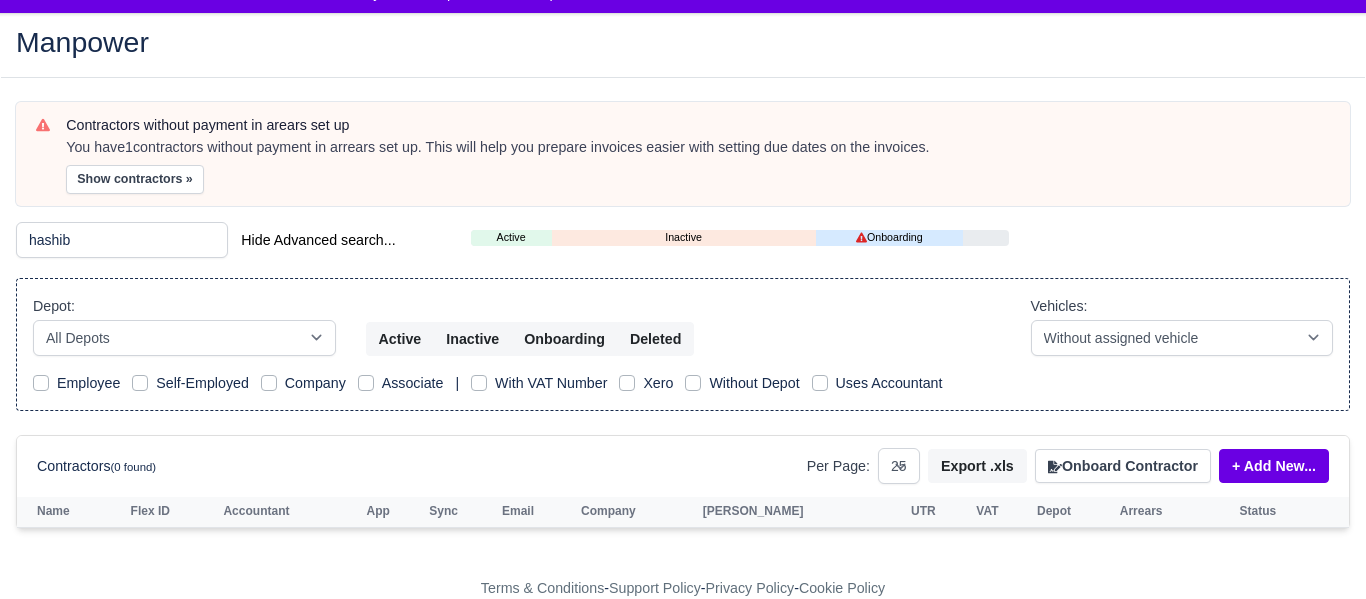 click on "hashib" at bounding box center [122, 240] 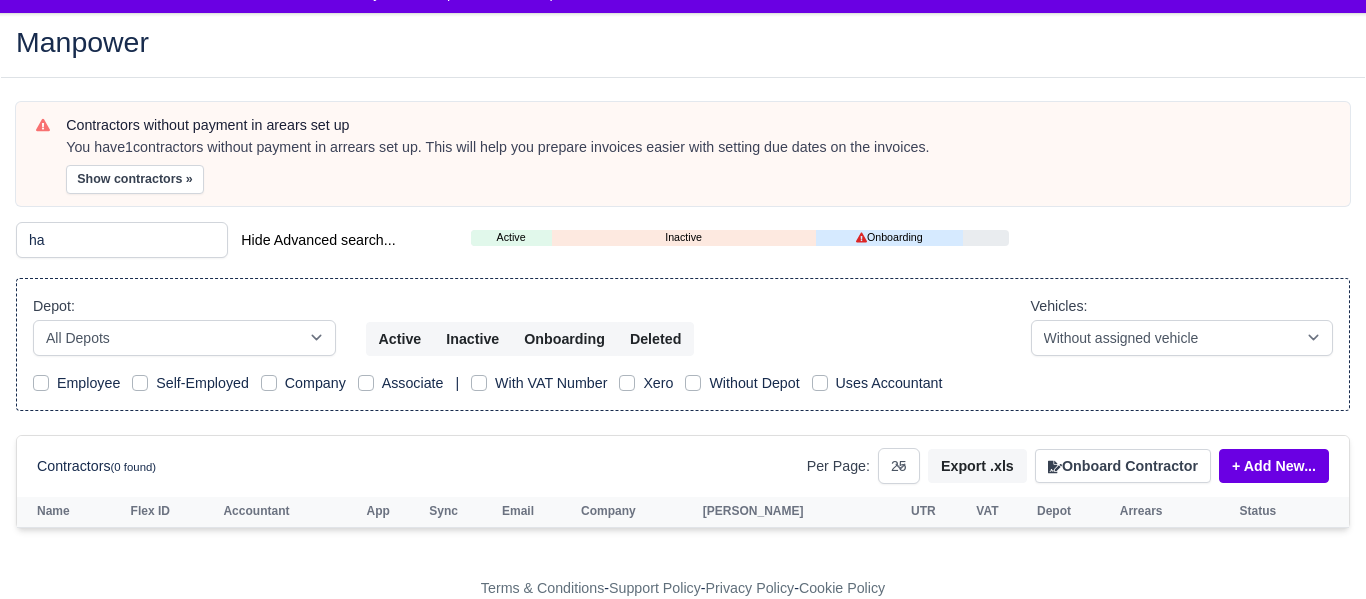 type on "h" 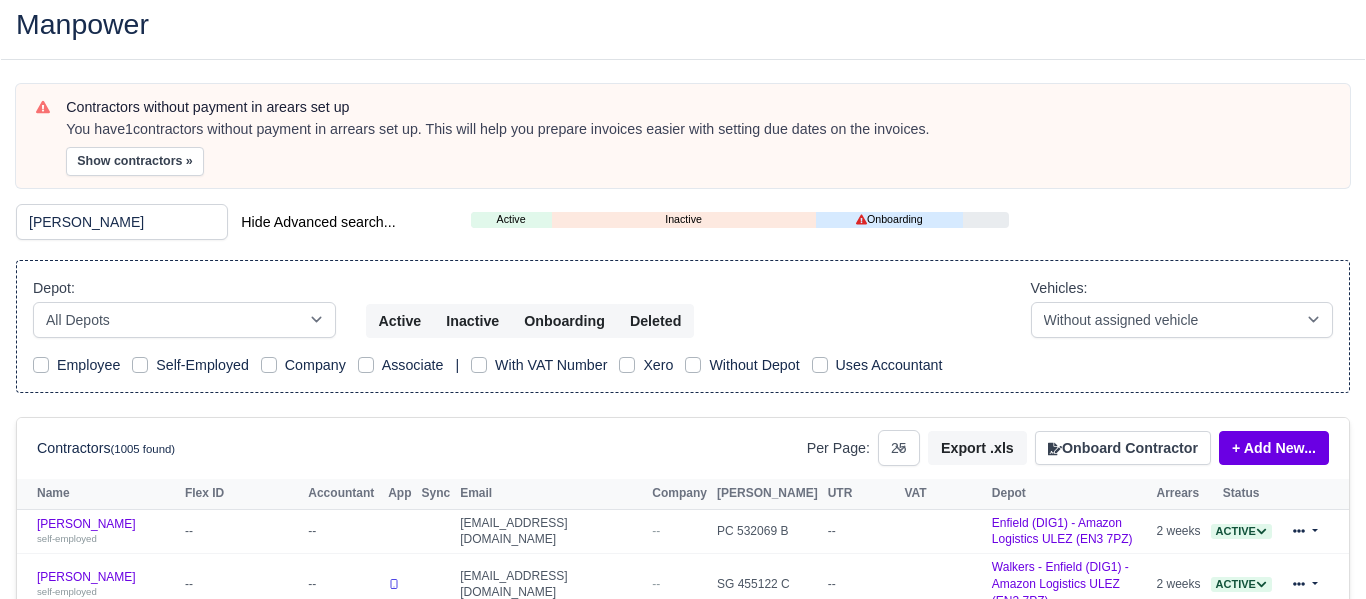 scroll, scrollTop: 86, scrollLeft: 0, axis: vertical 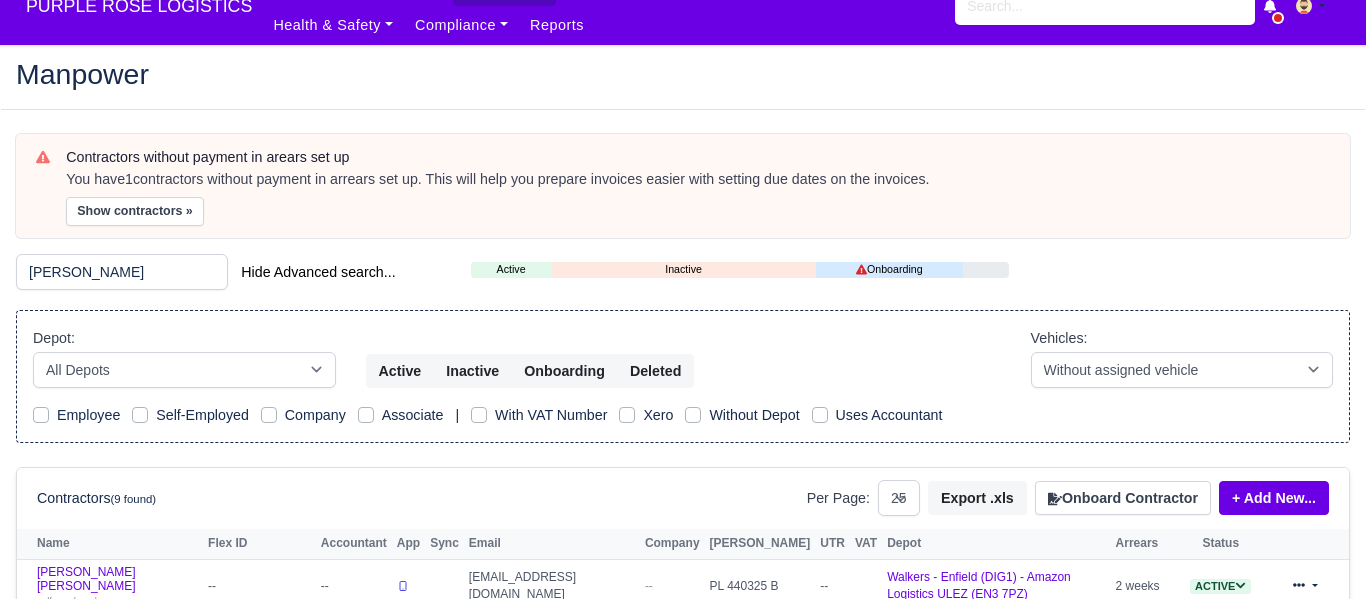 drag, startPoint x: 1363, startPoint y: 295, endPoint x: 1341, endPoint y: 78, distance: 218.11235 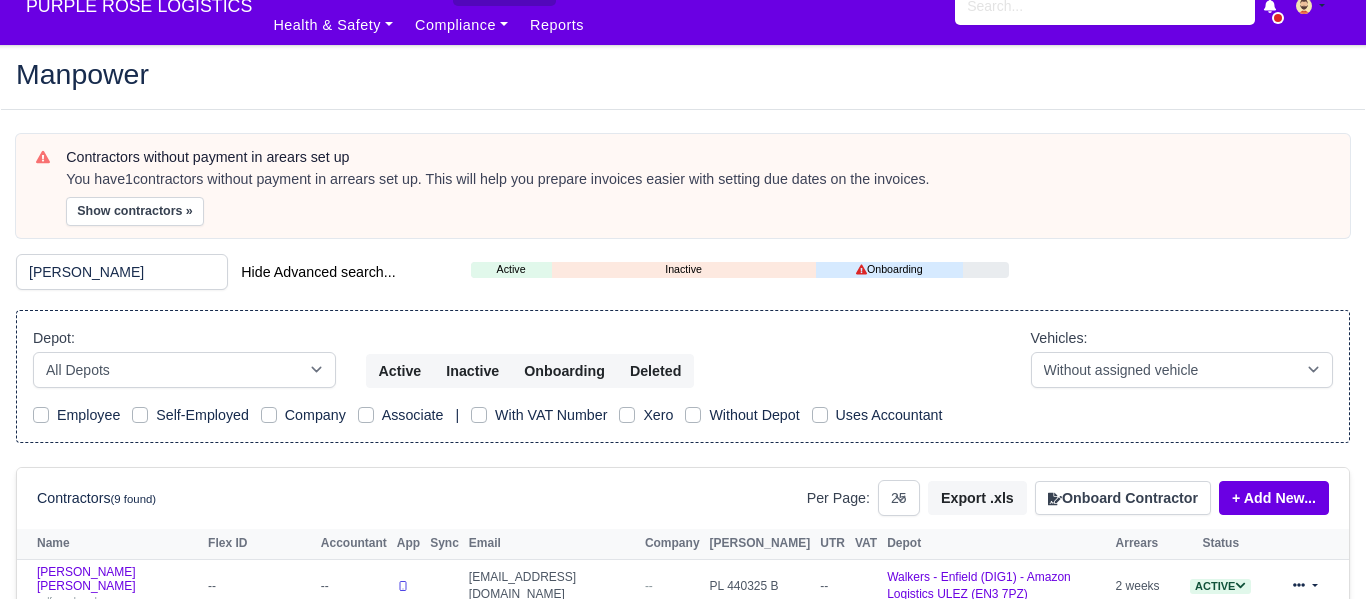 click on "PURPLE ROSE LOGISTICS
My Invoices Schedule Workforce Manpower Expiring Documents Leave Requests Daily Attendance Daily Timesheet Onboardings Feedback Administration Depots Operating Centres Management Schedule Tasks Tasks Metrics Vehicles Fleet Schedule Rental Agreements [DATE] Inspections Forms Customers Offences Incidents Service Entries Renewal Dates Vehicle Groups Fleet Insurance B2B Contractors Finance Invoices Disputes Payment Types Service Types Assets Credit Instalments Bulk Payment Custom Invoices External Accounting Health & Safety Vehicle Inspections Support Portal Incidents Compliance Compliance Dashboard E-Sign Documents Communication Center Trainings Reports" at bounding box center (683, 266) 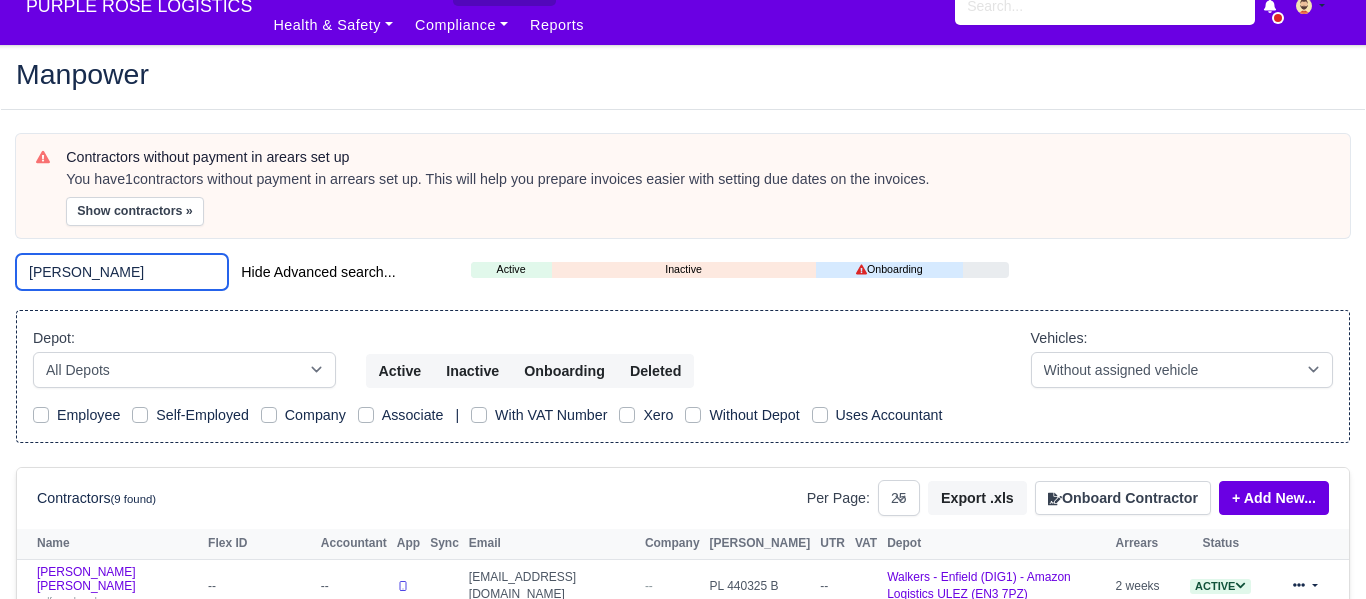 click on "[PERSON_NAME]" at bounding box center (122, 272) 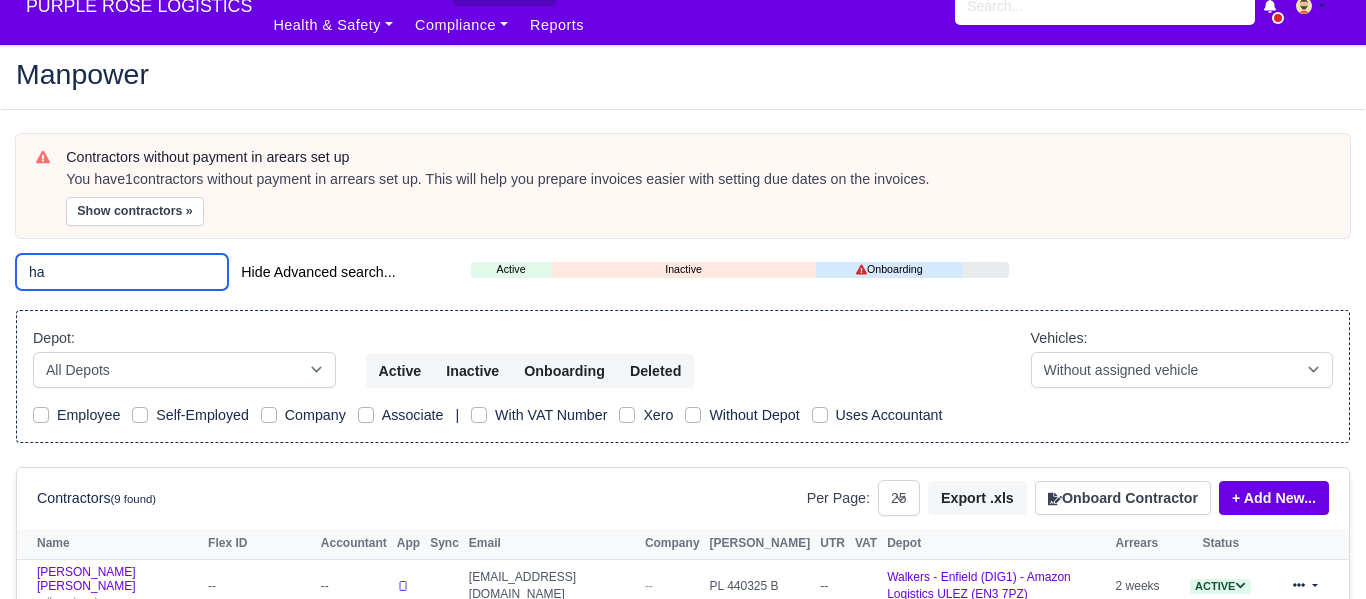 type on "h" 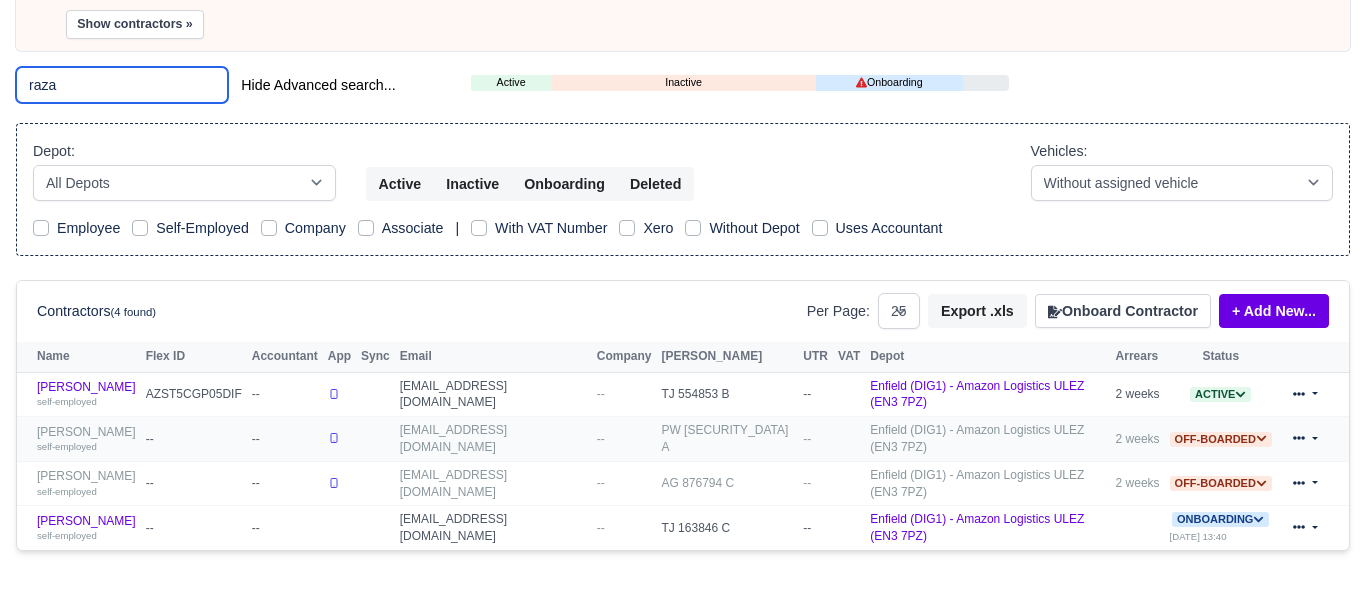 scroll, scrollTop: 219, scrollLeft: 0, axis: vertical 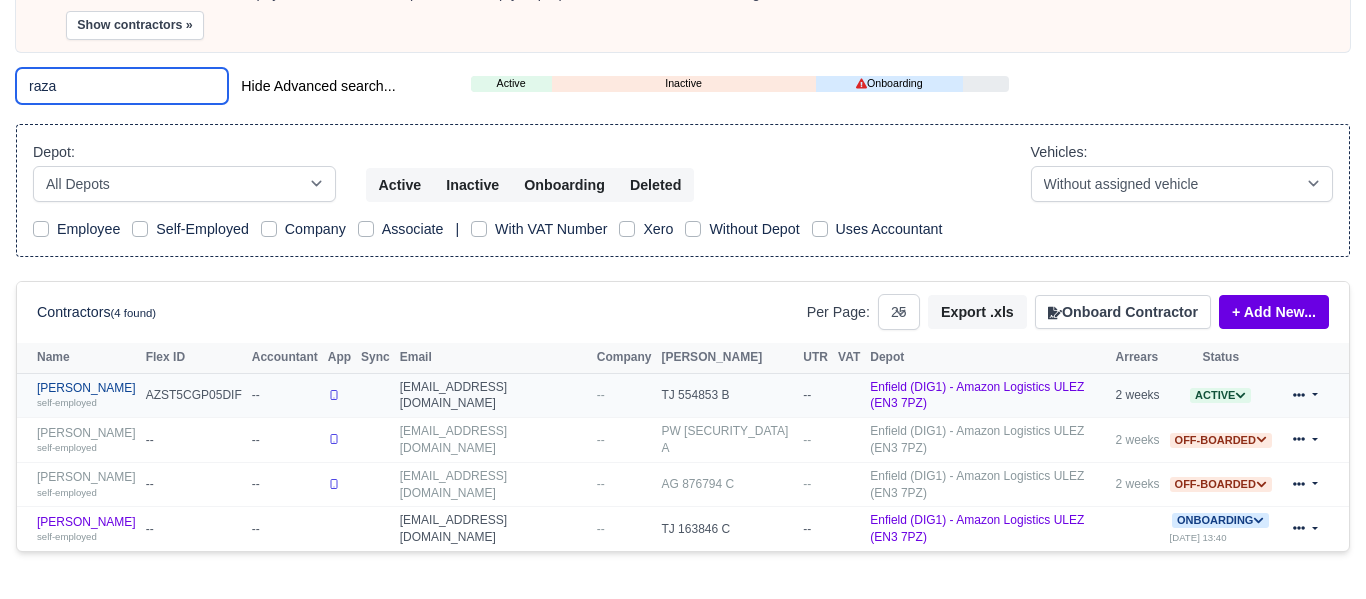 type on "raza" 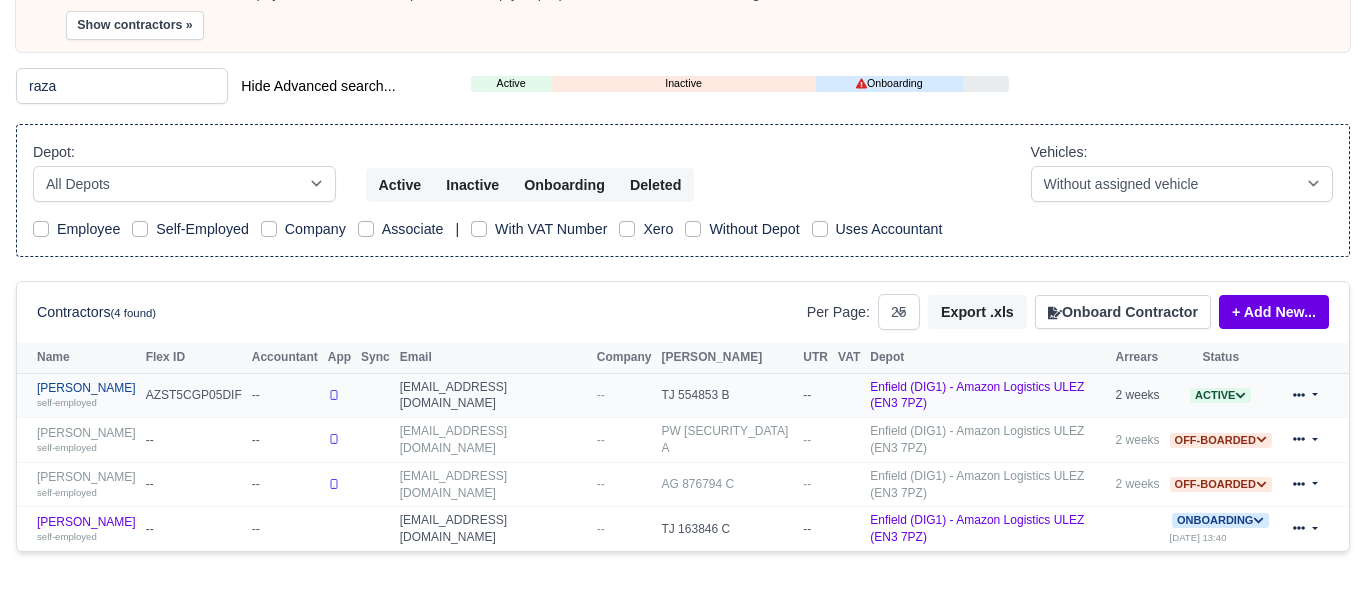 click on "Haseeb Raza
self-employed" at bounding box center [86, 395] 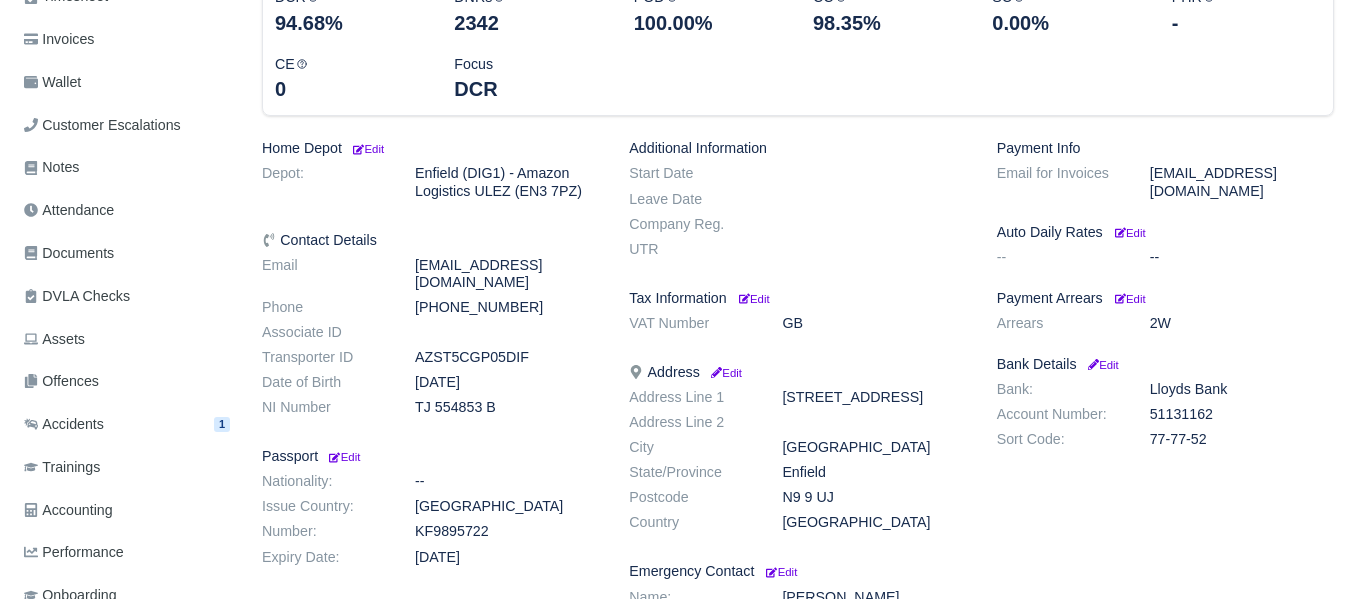 scroll, scrollTop: 301, scrollLeft: 0, axis: vertical 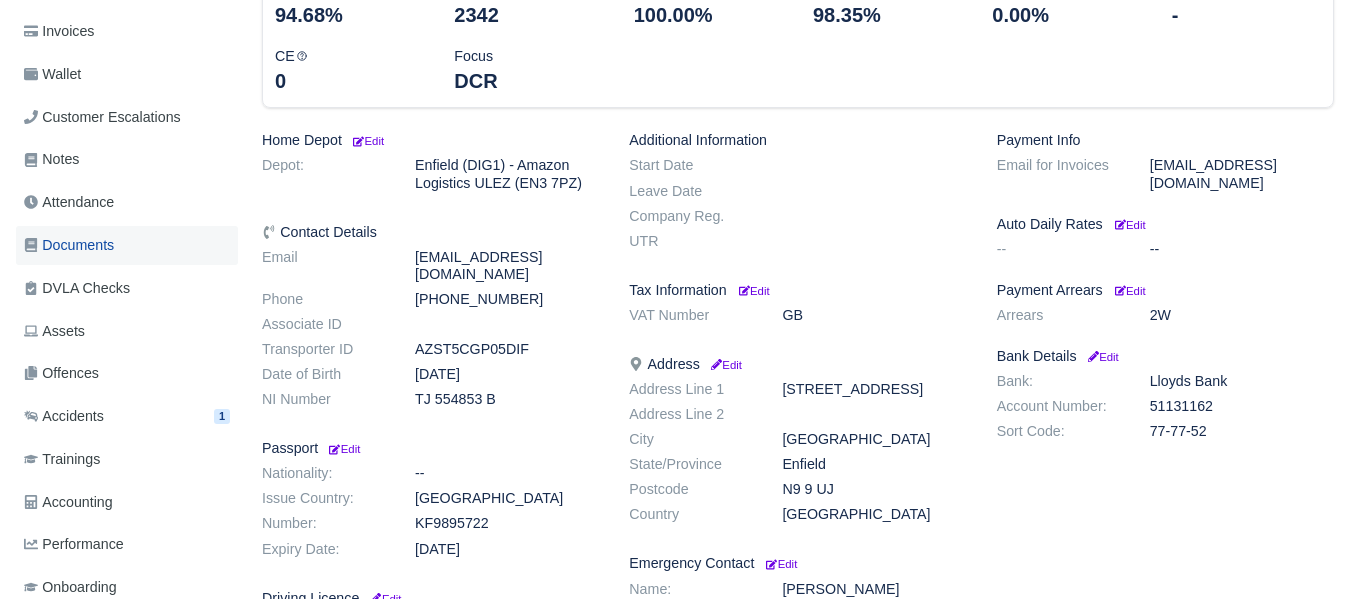 click on "Documents" at bounding box center [69, 245] 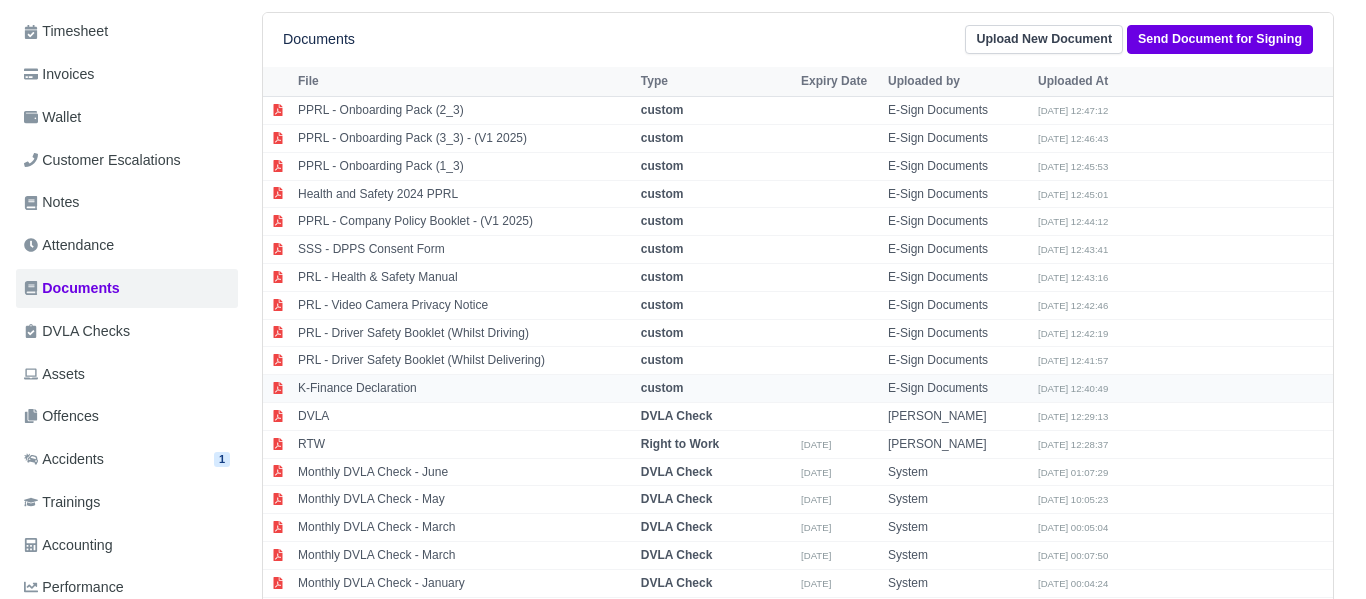 scroll, scrollTop: 210, scrollLeft: 0, axis: vertical 